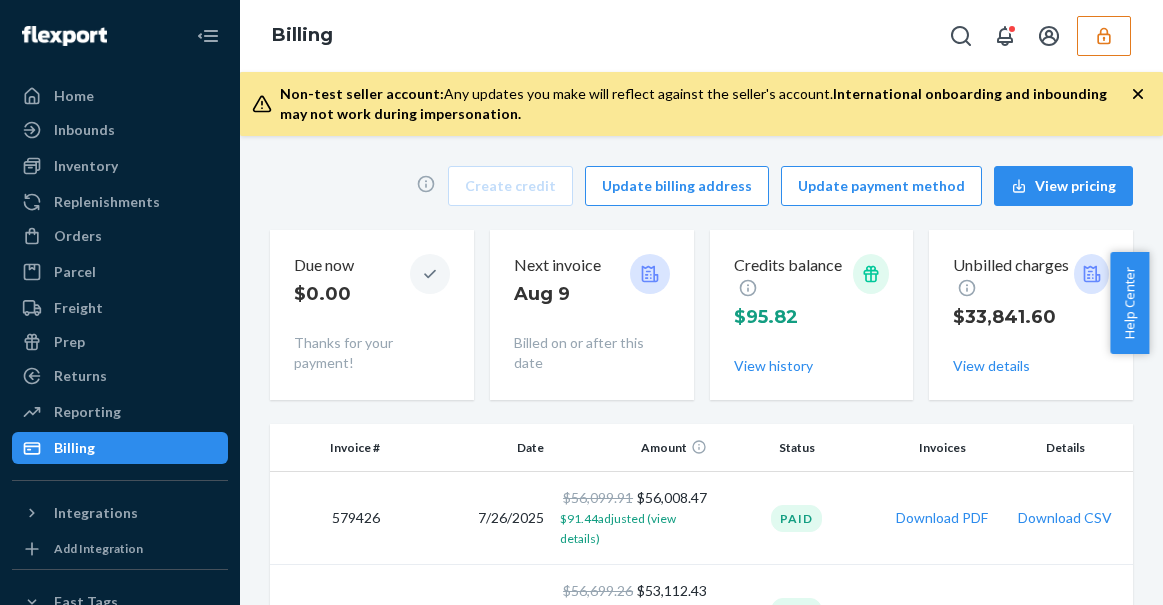 scroll, scrollTop: 0, scrollLeft: 0, axis: both 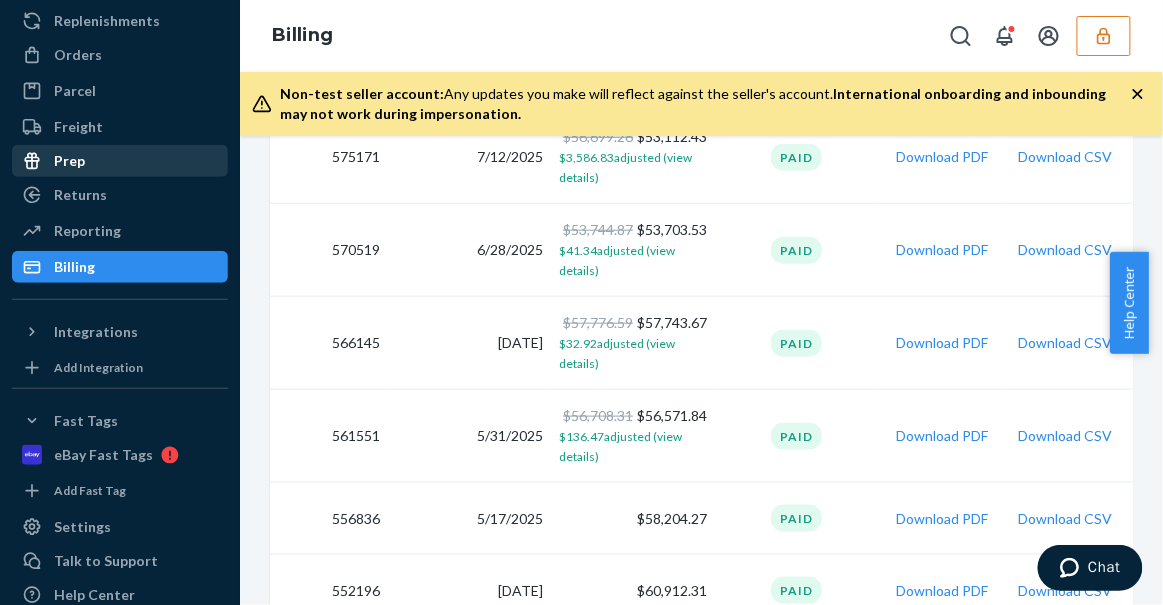 click at bounding box center (38, 161) 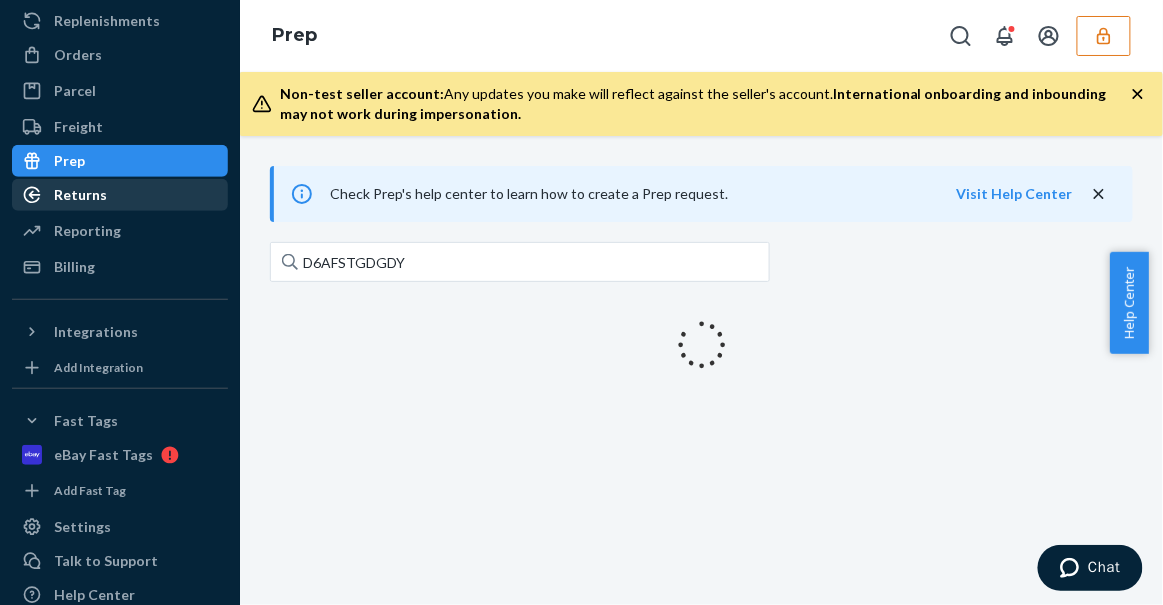 scroll, scrollTop: 0, scrollLeft: 0, axis: both 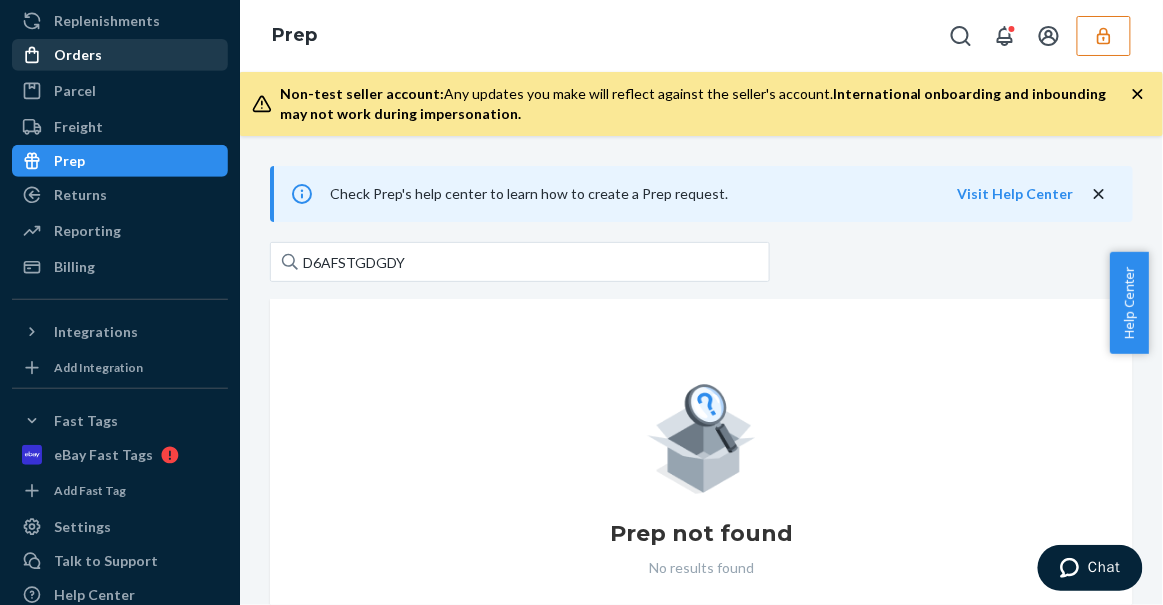 click on "Orders" at bounding box center [120, 55] 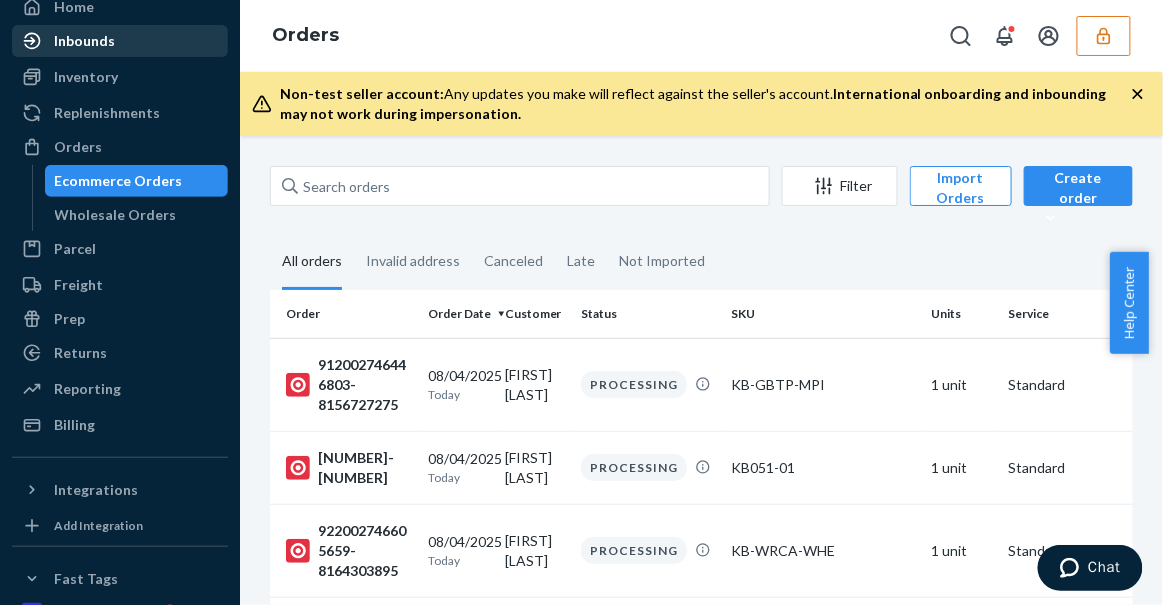 scroll, scrollTop: 90, scrollLeft: 0, axis: vertical 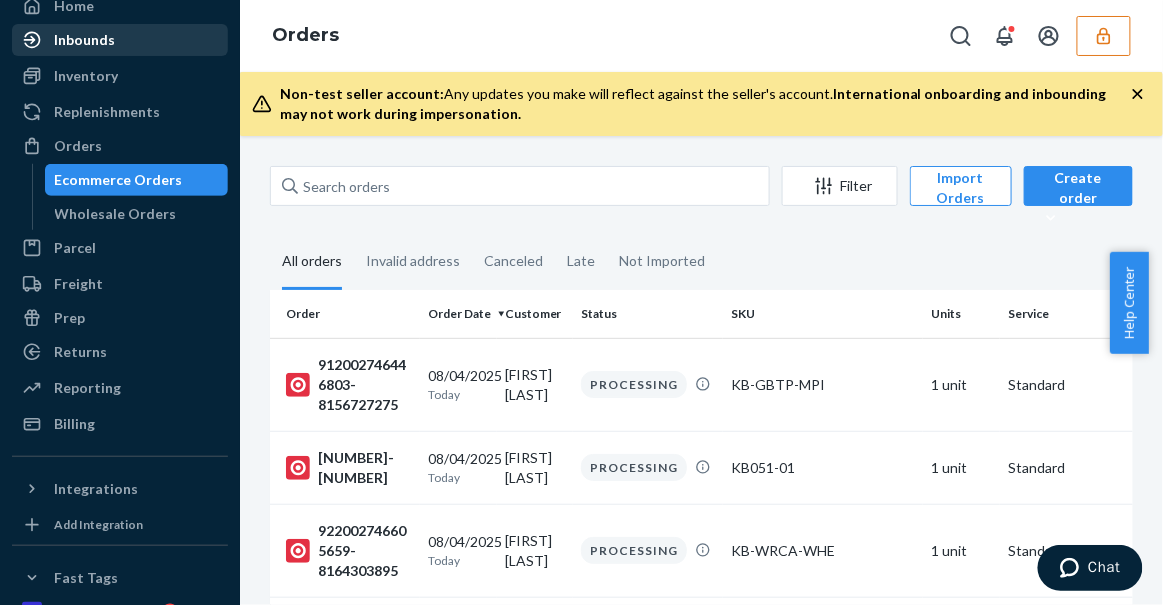 click on "Inbounds" at bounding box center [120, 40] 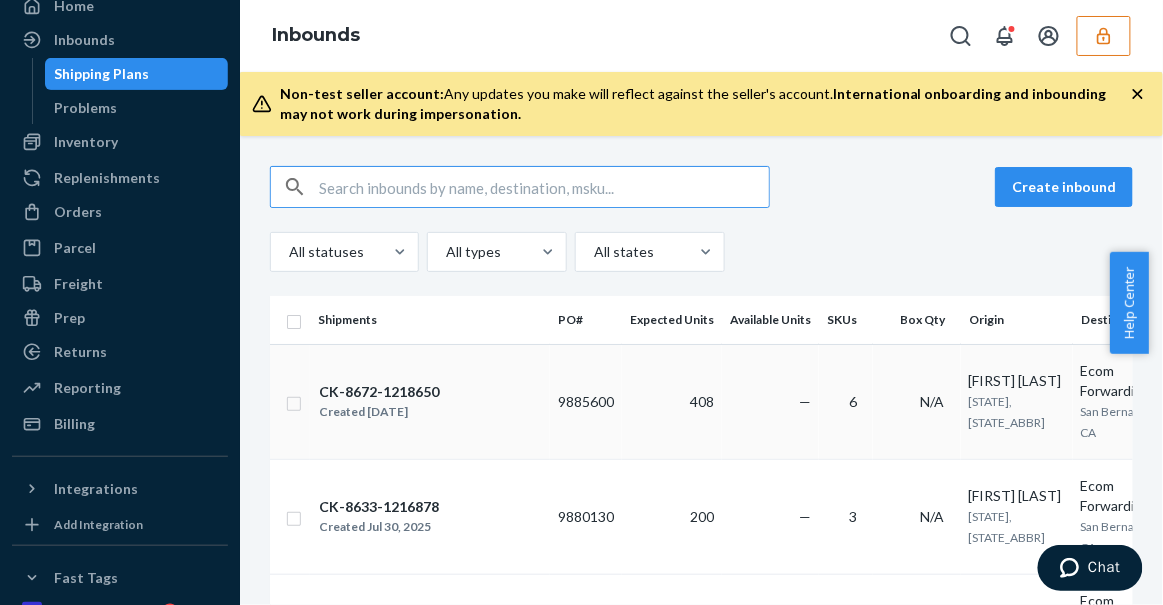 click on "CK-8672-1218650 Created Aug 4, 2025" at bounding box center [430, 402] 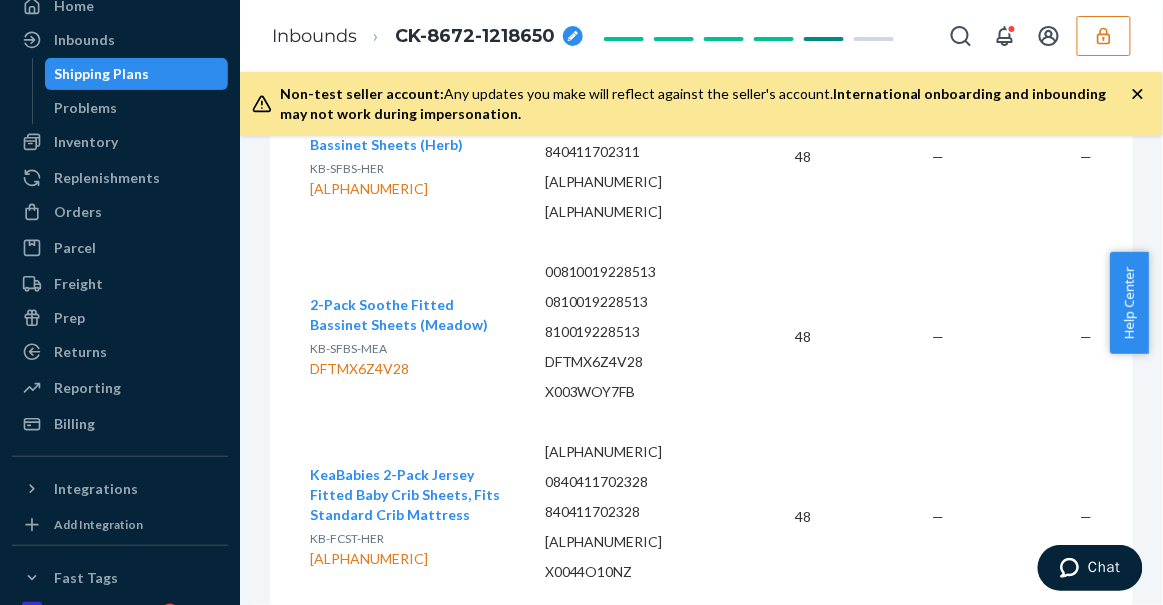 scroll, scrollTop: 3545, scrollLeft: 0, axis: vertical 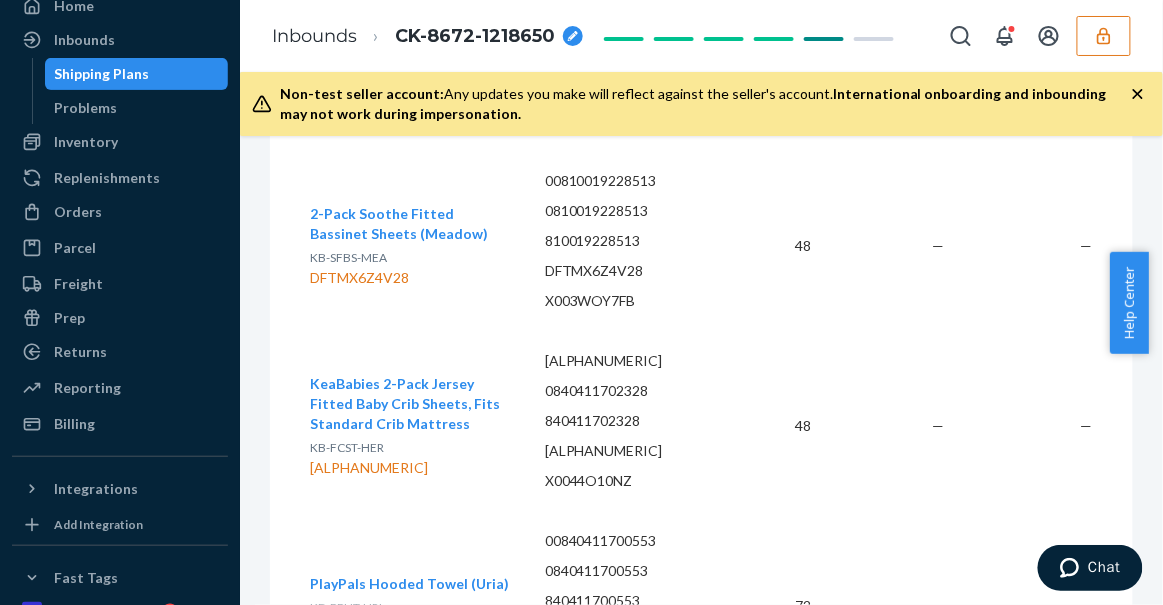 click on "KeaBabies 2-Pack Jersey Fitted Baby Crib Sheets, Fits Standard Crib Mattress" at bounding box center [411, 404] 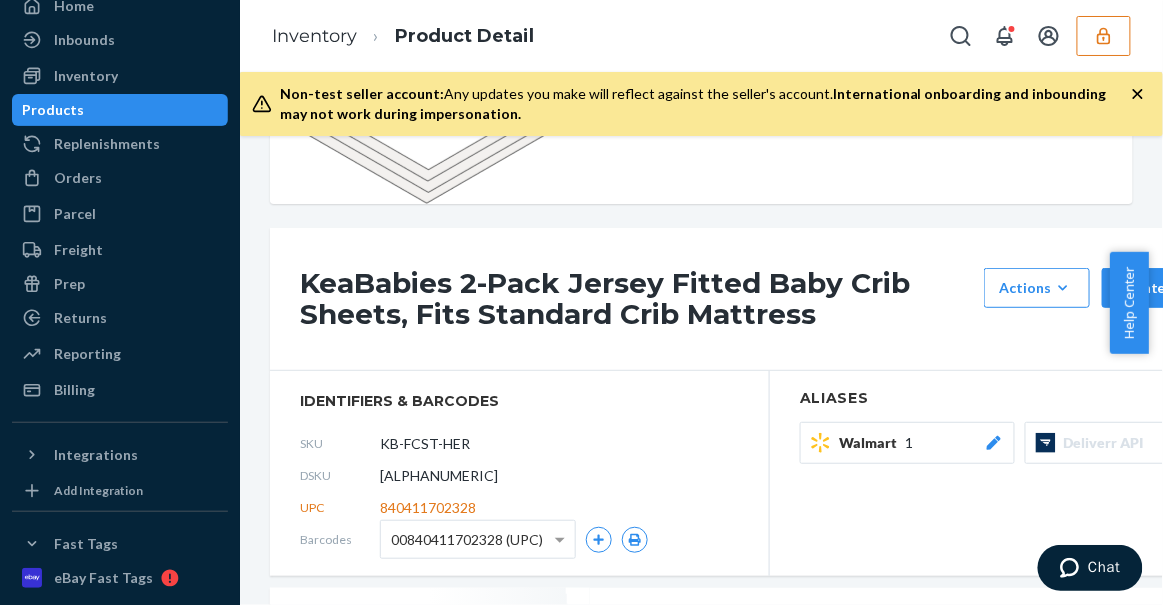 scroll, scrollTop: 181, scrollLeft: 0, axis: vertical 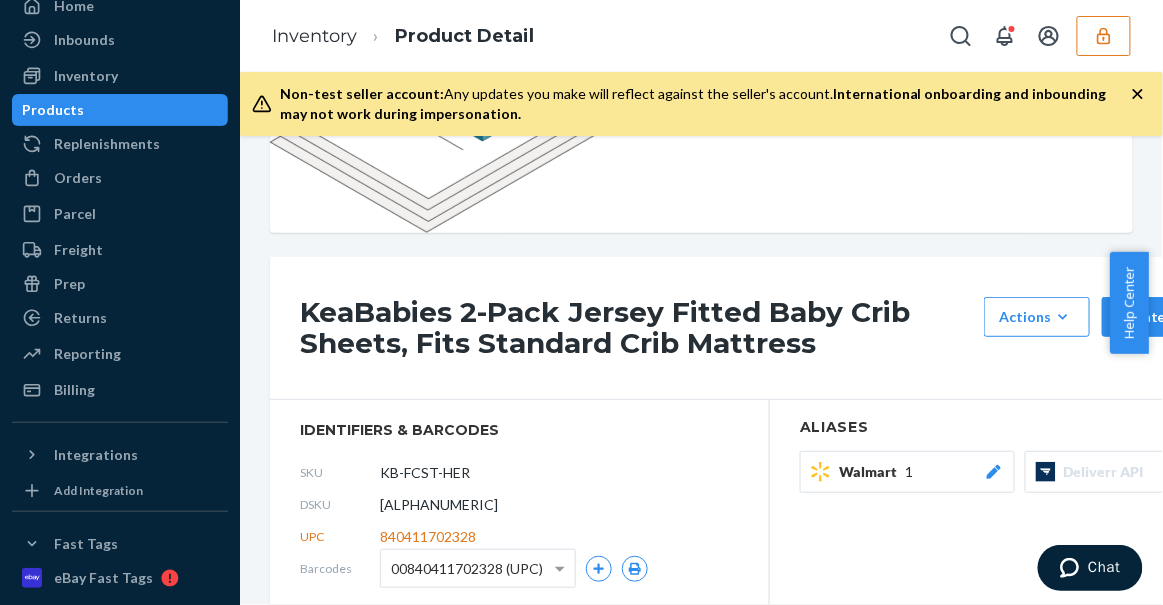 click on "Aliases Walmart 1 Deliverr API" at bounding box center (1020, 502) 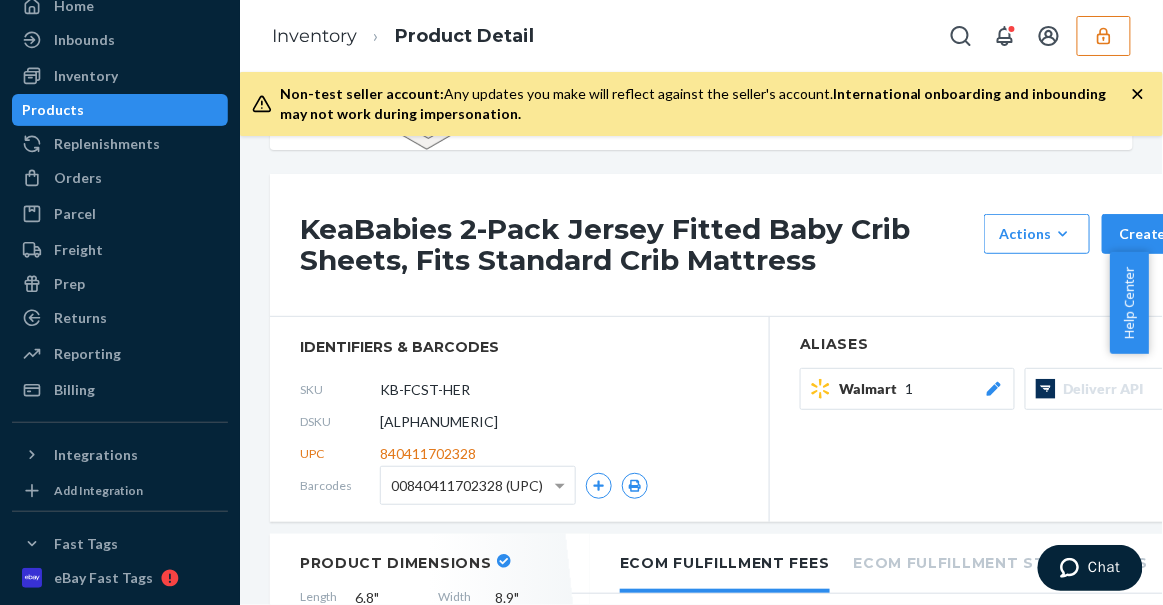 scroll, scrollTop: 363, scrollLeft: 0, axis: vertical 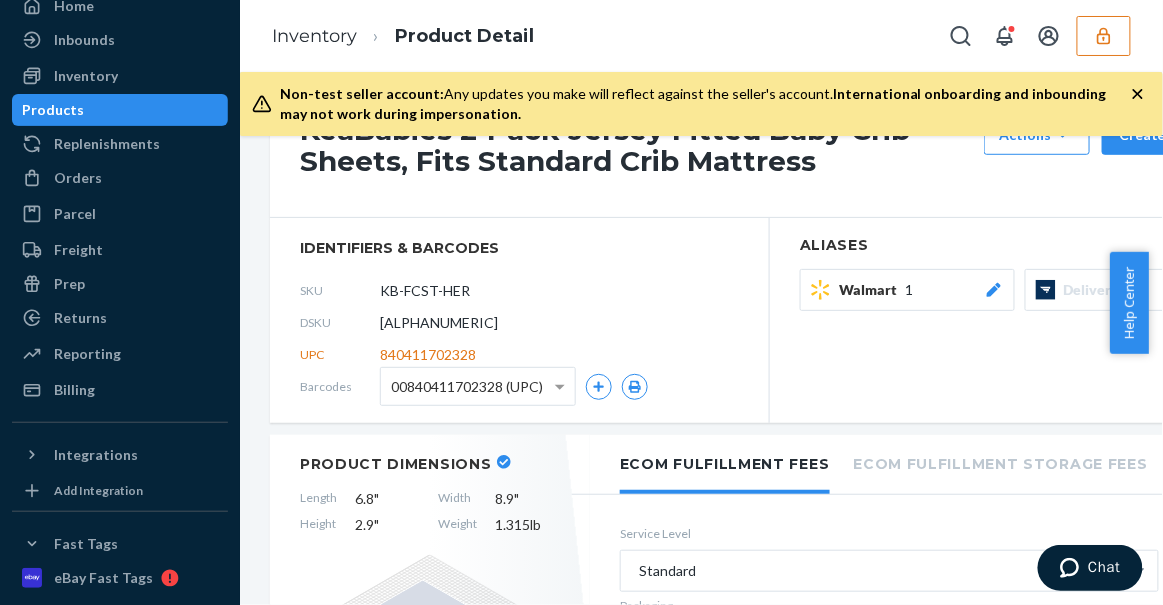 click at bounding box center (1104, 36) 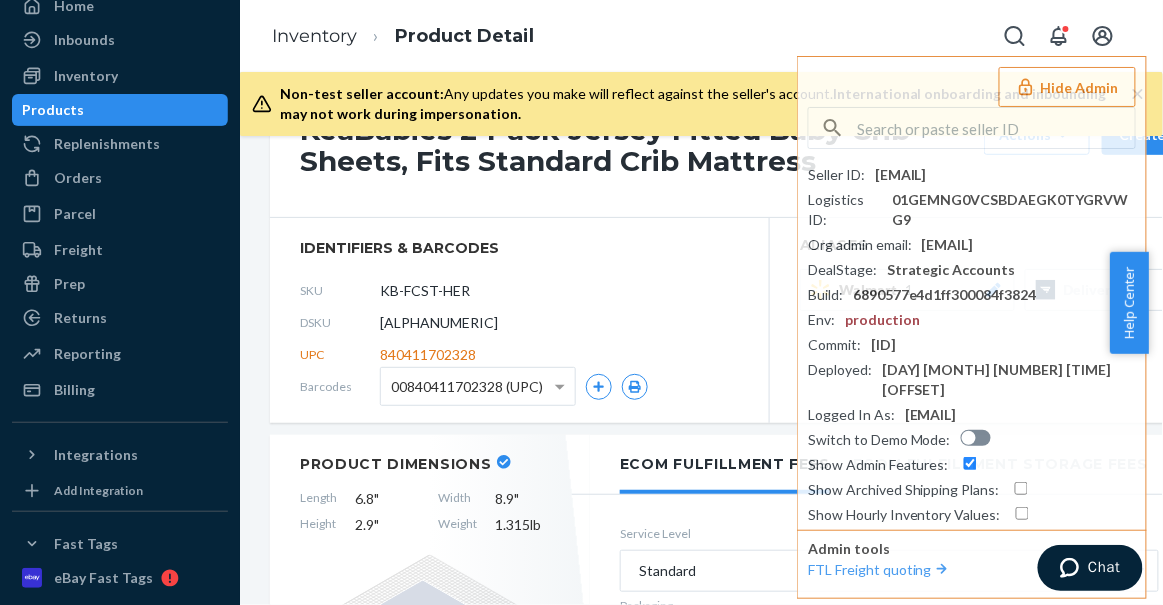 click on "Inventory Product Detail Hide Admin Seller ID :  babieskeagmailcom Logistics ID :  01GEMNG0VCSBDAEGK0TYGRVWG9 Org admin email :  babieskea@gmail.com DealStage :  Strategic Accounts Build :  6890577e4d1ff300084f3824 Env :  production Commit :  d326562af Deployed :  Mon Aug 4 06:47:24 2025 +0000
Logged In As :  c-lpowdrill@flexport.com Switch to Demo Mode :  Show Admin Features :  Show Archived Shipping Plans :  Show Hourly Inventory Values :  Admin tools FTL Freight quoting" at bounding box center [701, 36] 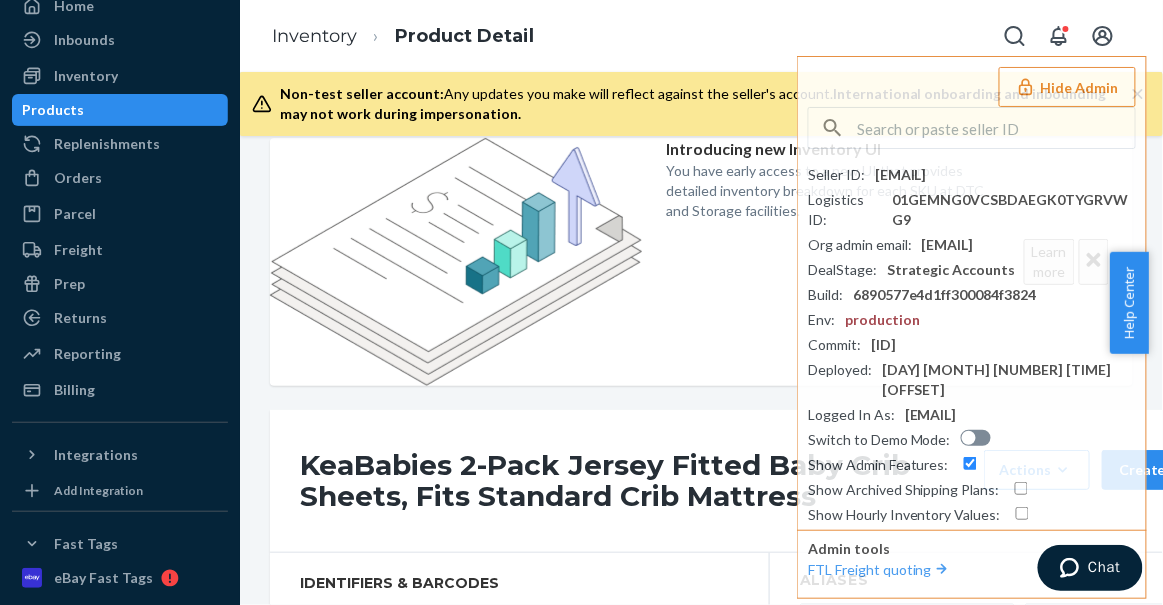 scroll, scrollTop: 0, scrollLeft: 0, axis: both 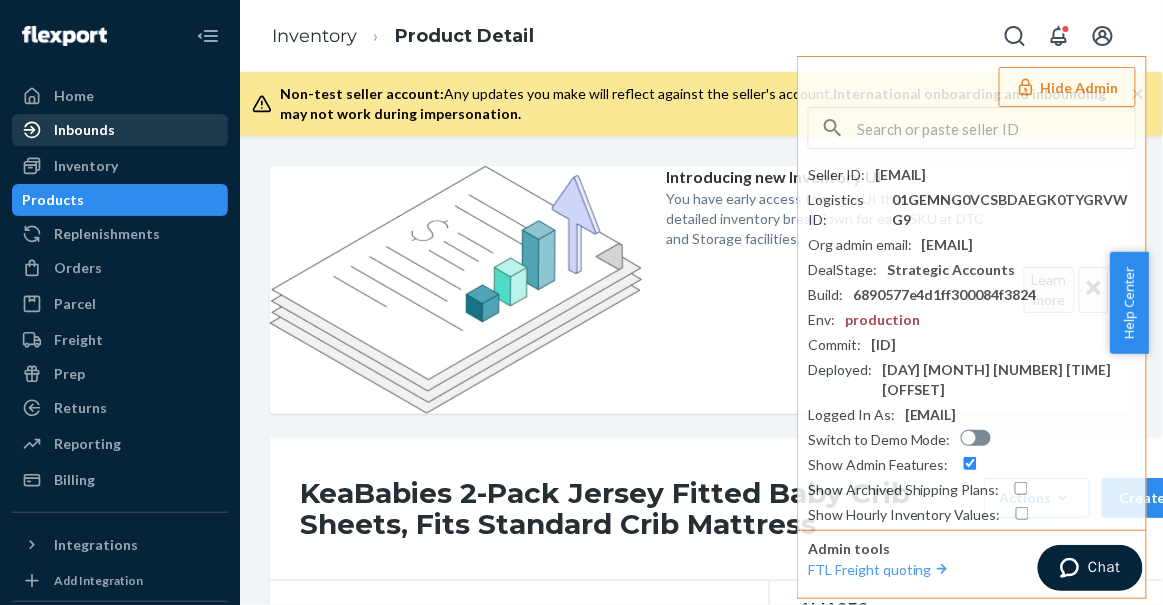 click on "Inbounds" at bounding box center [120, 130] 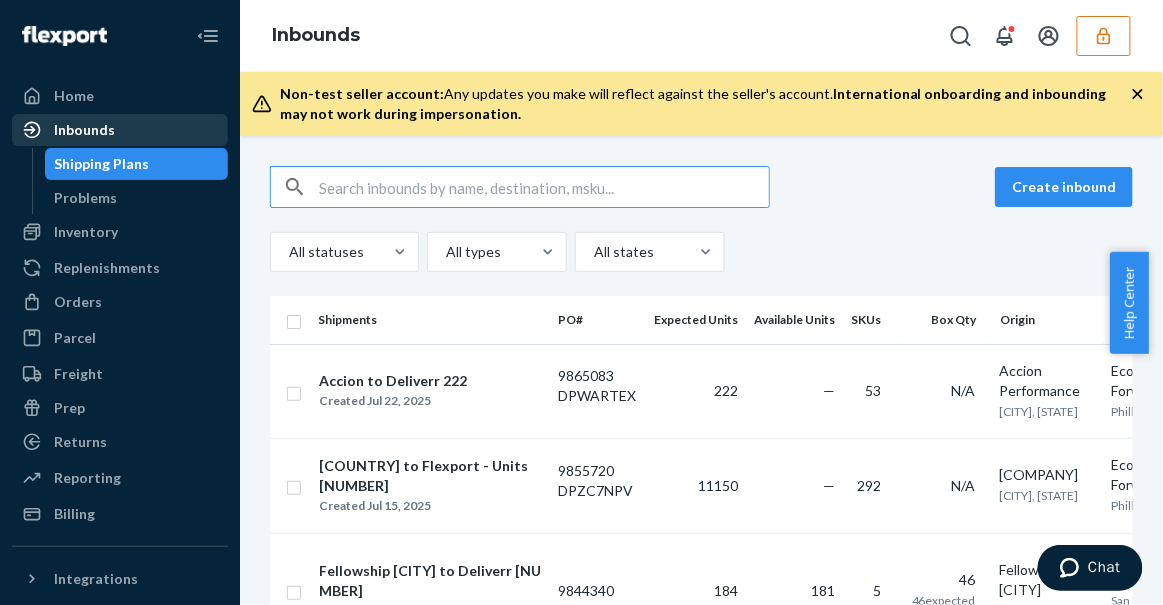 click on "Inbounds" at bounding box center [84, 130] 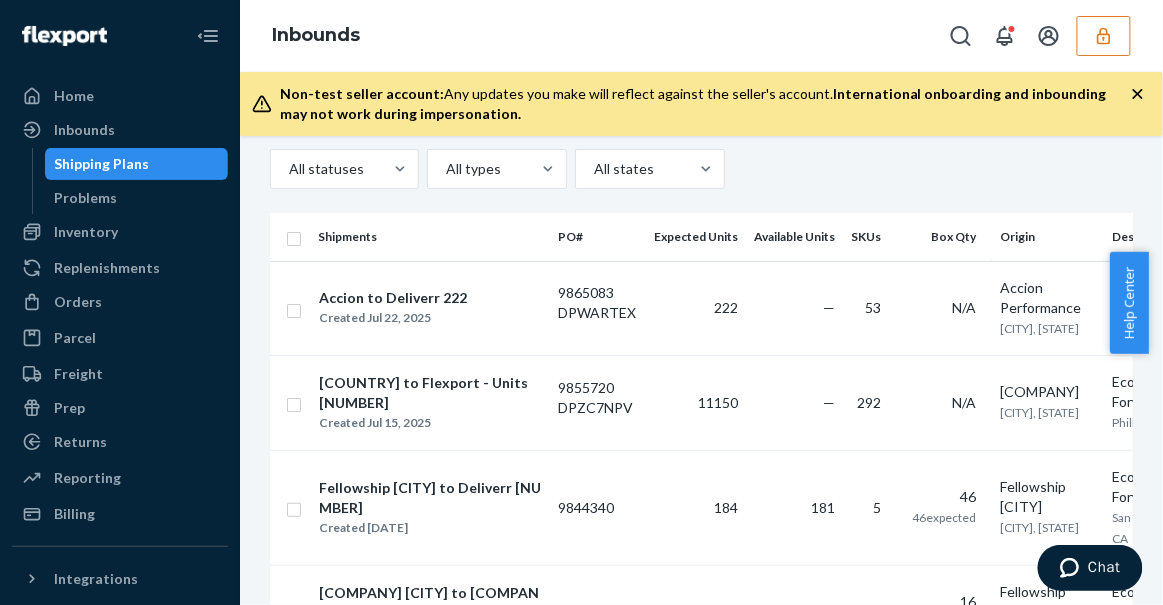 scroll, scrollTop: 0, scrollLeft: 0, axis: both 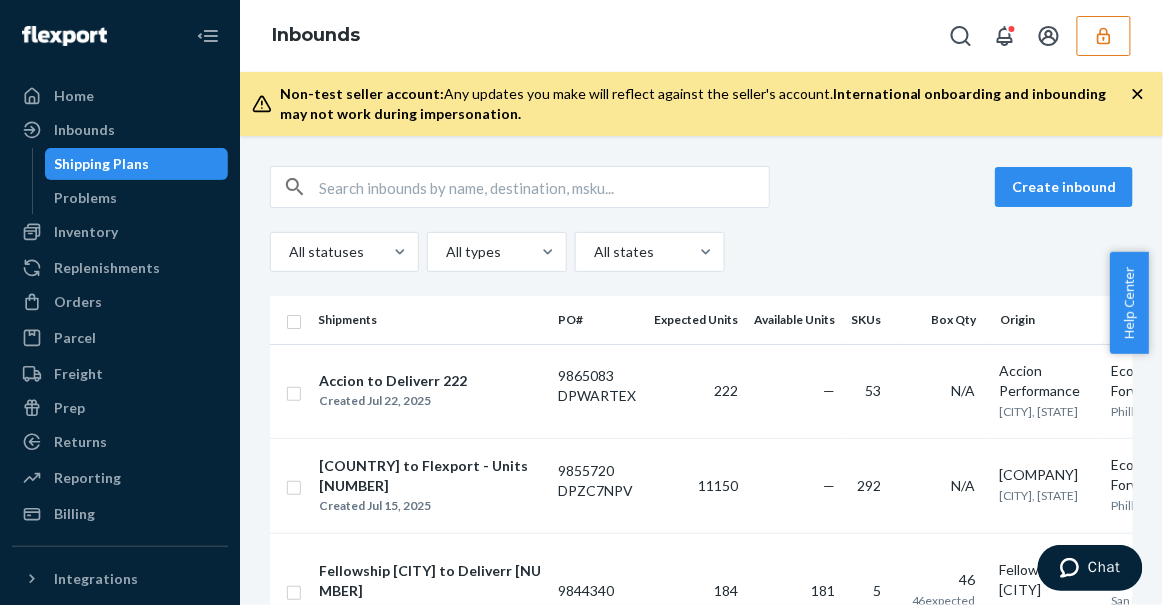 click 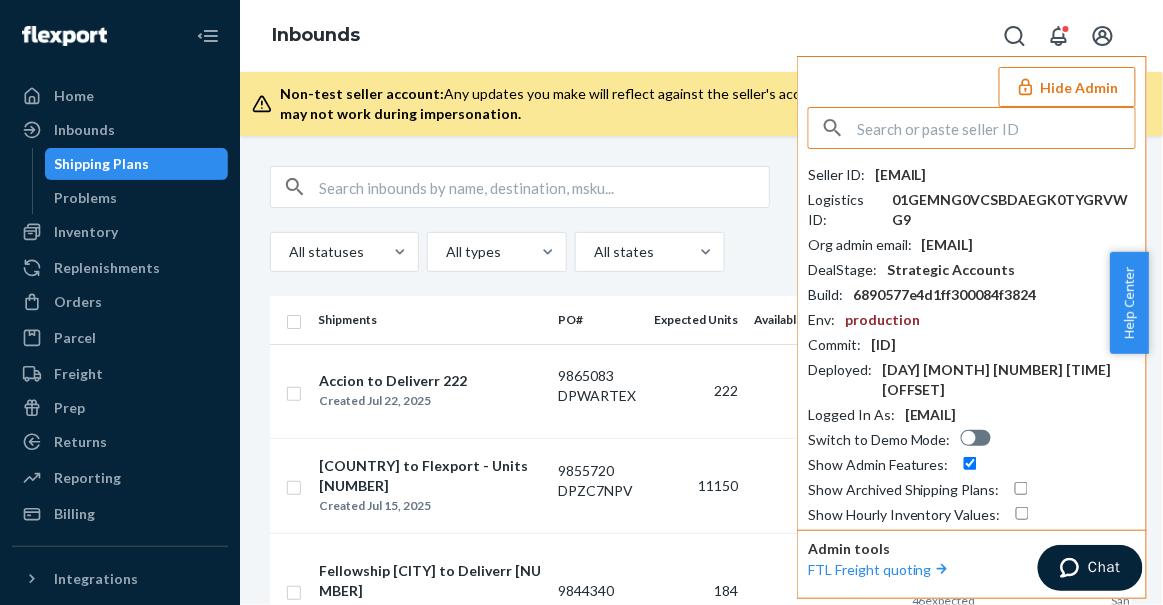 click on "Inbounds Hide Admin Seller ID :  babieskeagmailcom Logistics ID :  01GEMNG0VCSBDAEGK0TYGRVWG9 Org admin email :  babieskea@gmail.com DealStage :  Strategic Accounts Build :  6890577e4d1ff300084f3824 Env :  production Commit :  d326562af Deployed :  Mon Aug 4 06:47:24 2025 +0000
Logged In As :  c-lpowdrill@flexport.com Switch to Demo Mode :  Show Admin Features :  Show Archived Shipping Plans :  Show Hourly Inventory Values :  Admin tools FTL Freight quoting" at bounding box center (701, 36) 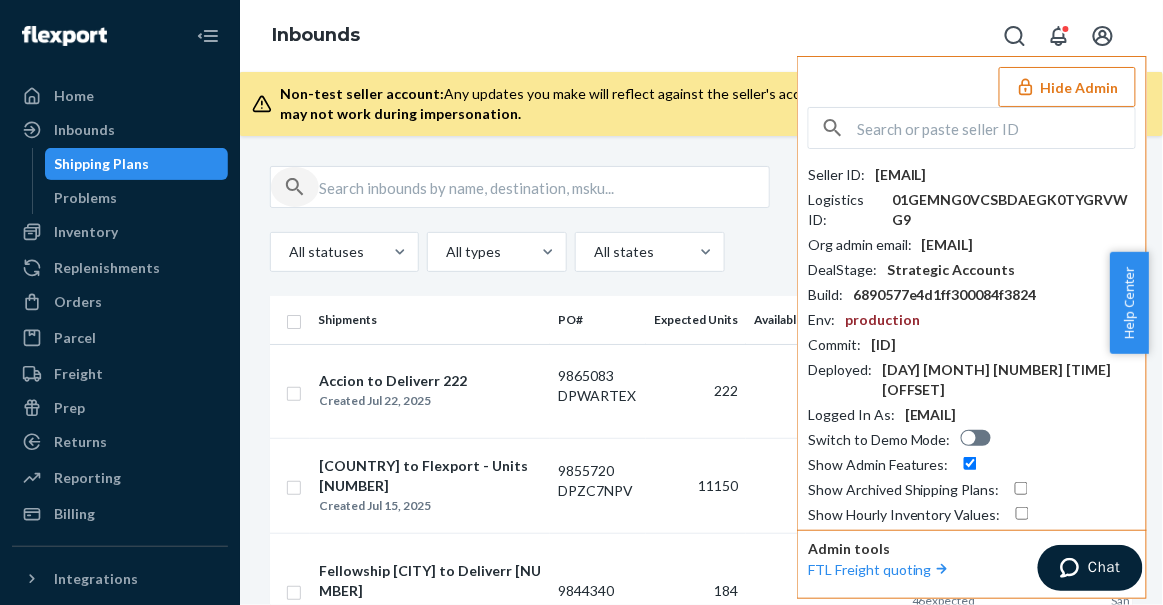 click at bounding box center [295, 187] 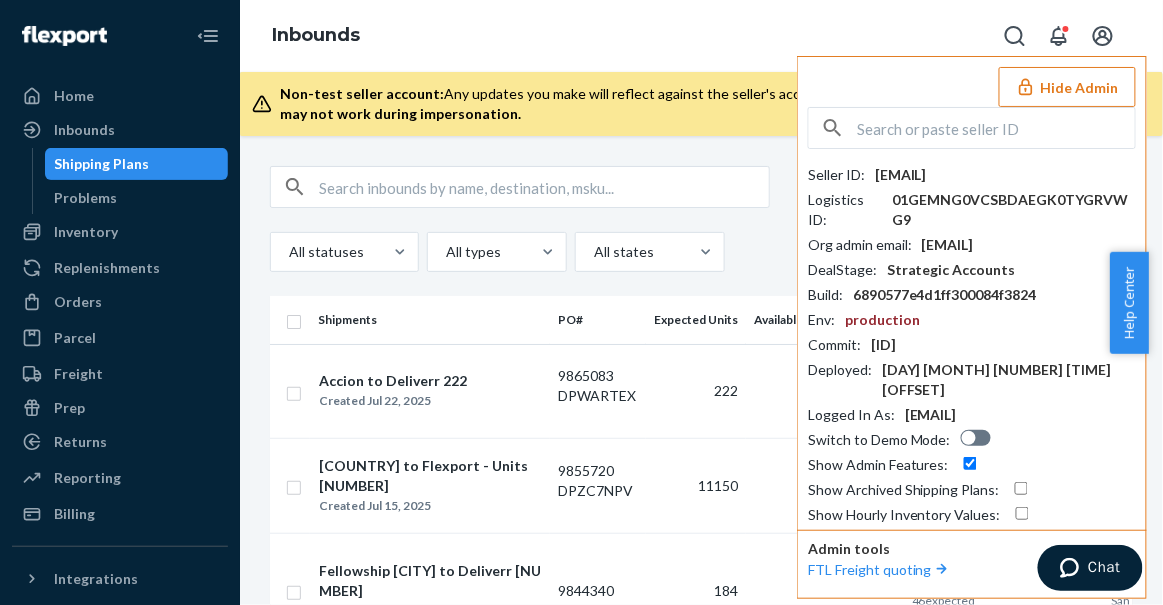 click at bounding box center (544, 187) 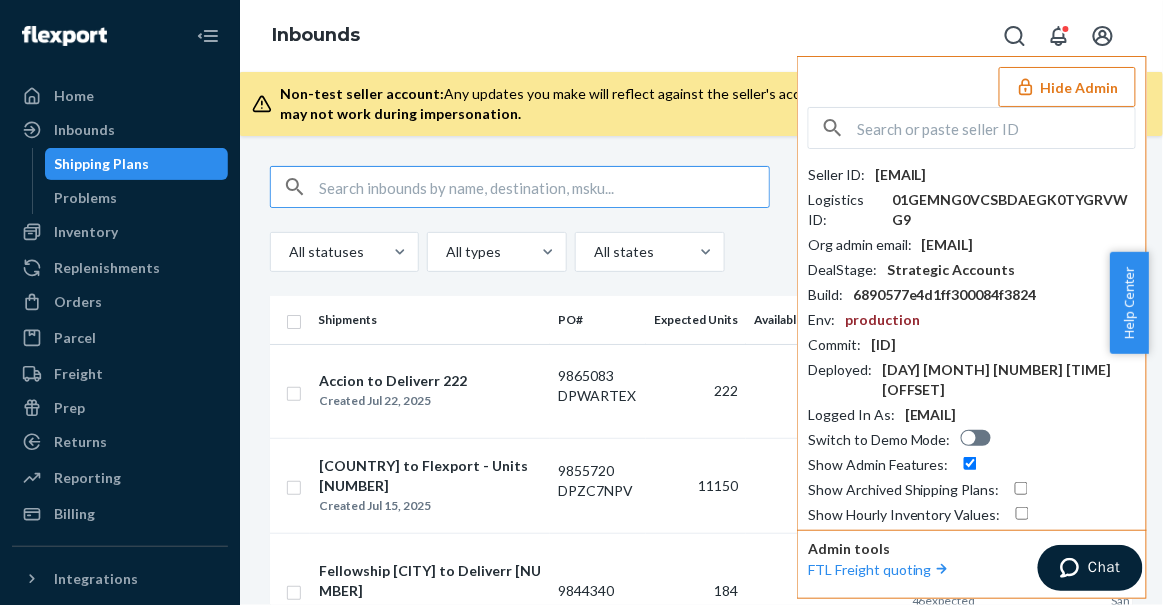 paste on "1215929" 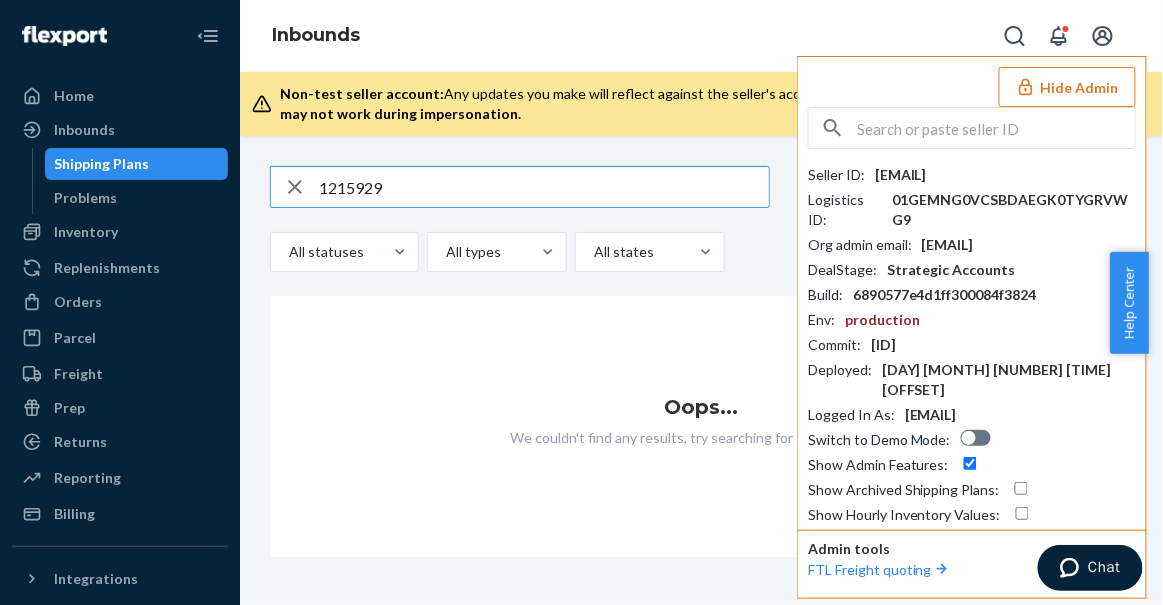 click on "Hide Admin" at bounding box center (1067, 87) 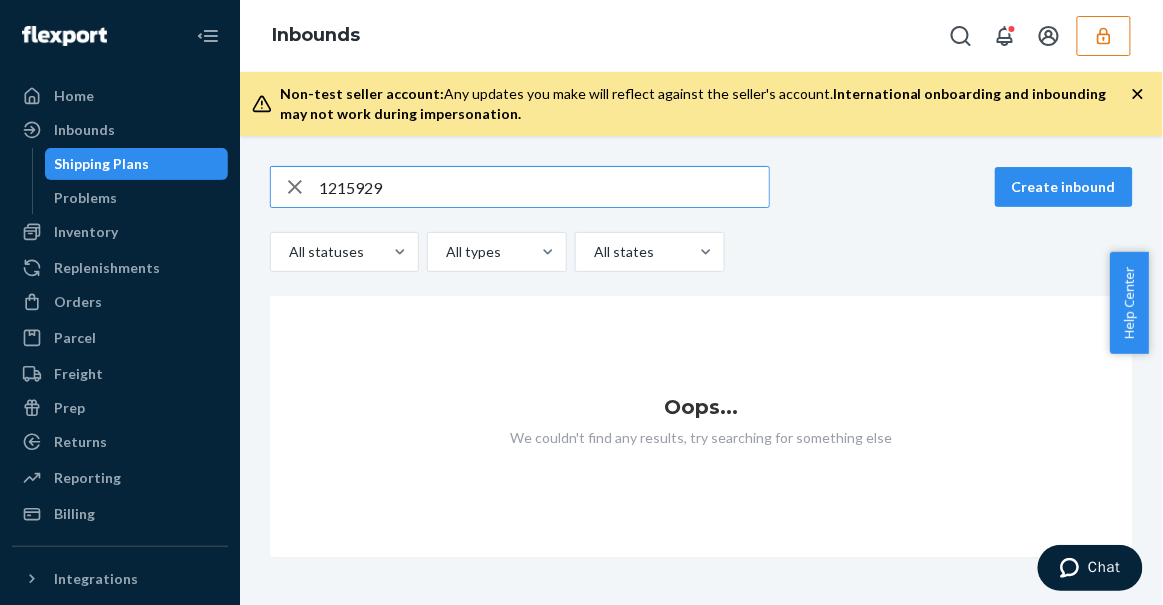 drag, startPoint x: 395, startPoint y: 191, endPoint x: 314, endPoint y: 186, distance: 81.154175 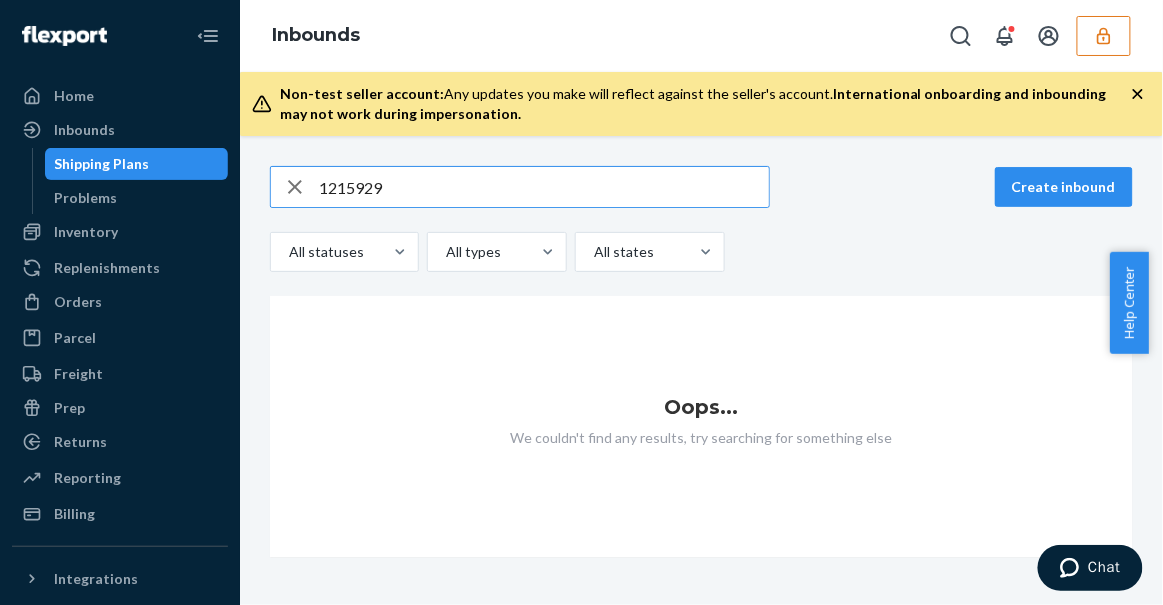 click on "1215929" at bounding box center [520, 187] 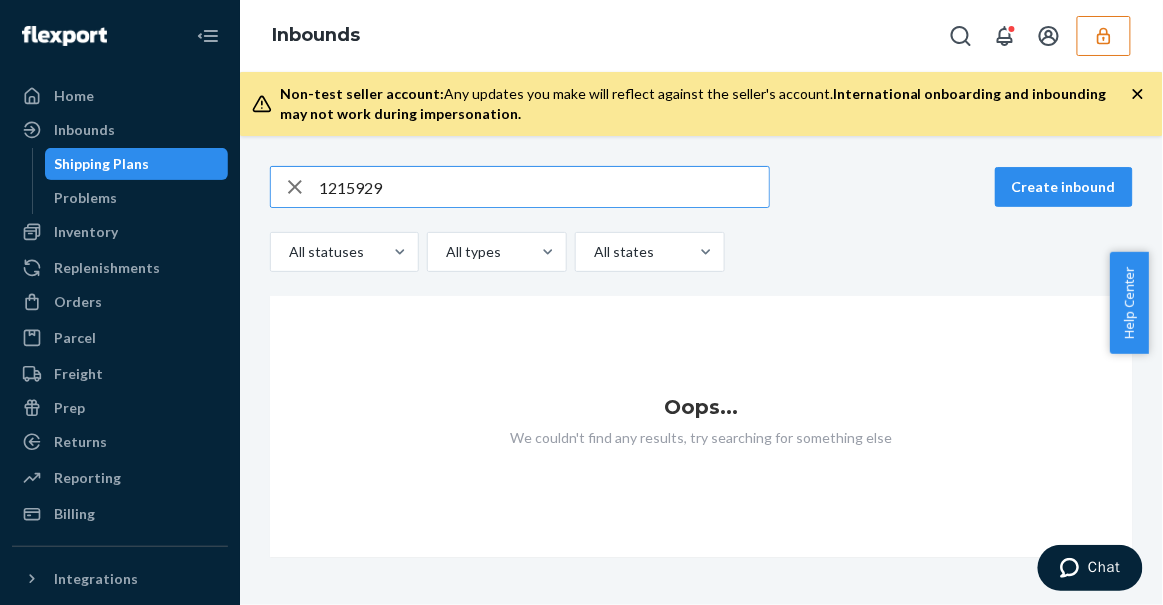 paste on "987606" 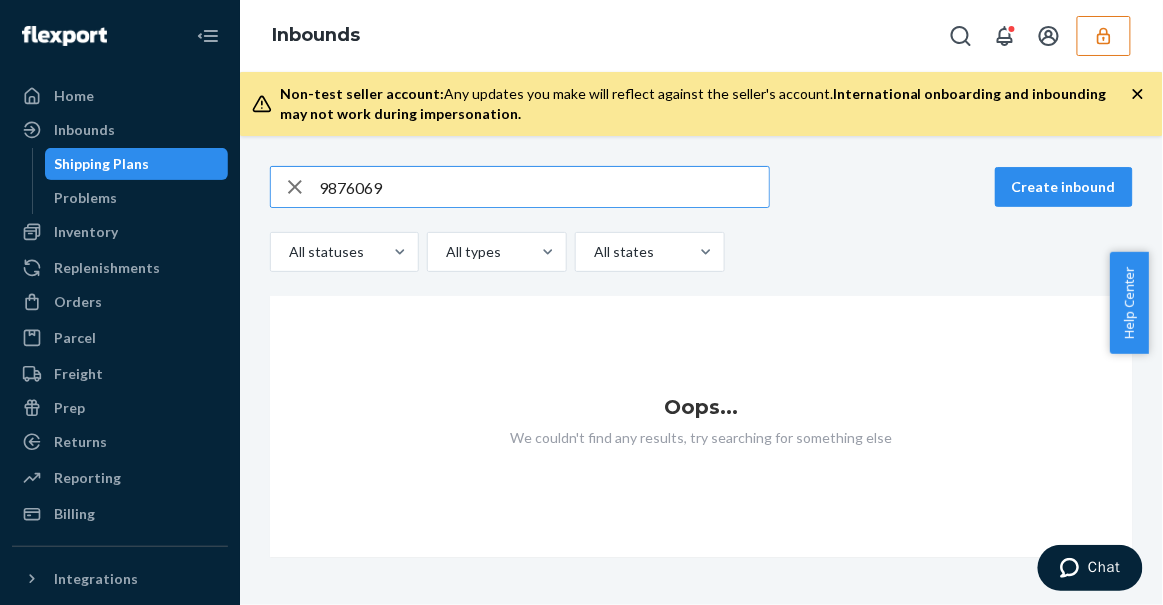 type on "9876069" 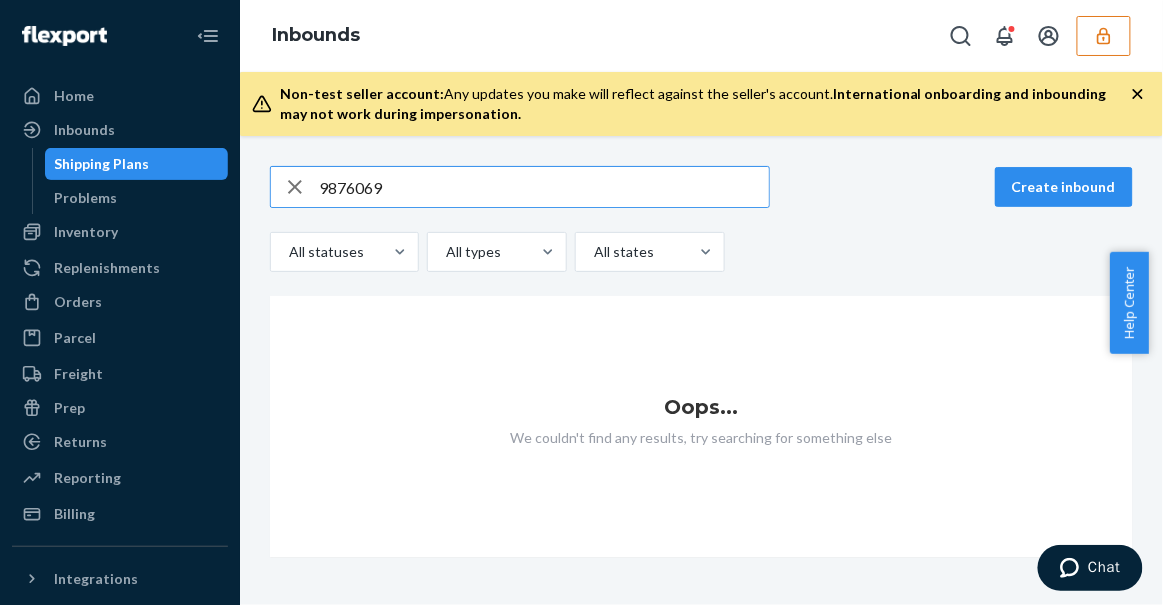 click at bounding box center (1104, 36) 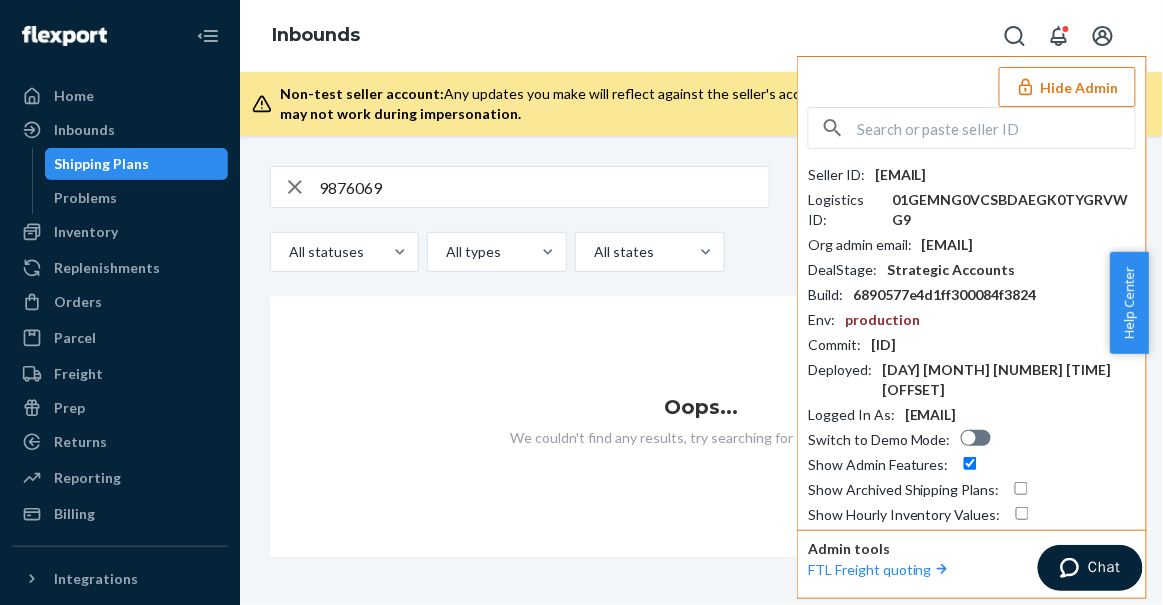 click at bounding box center [996, 128] 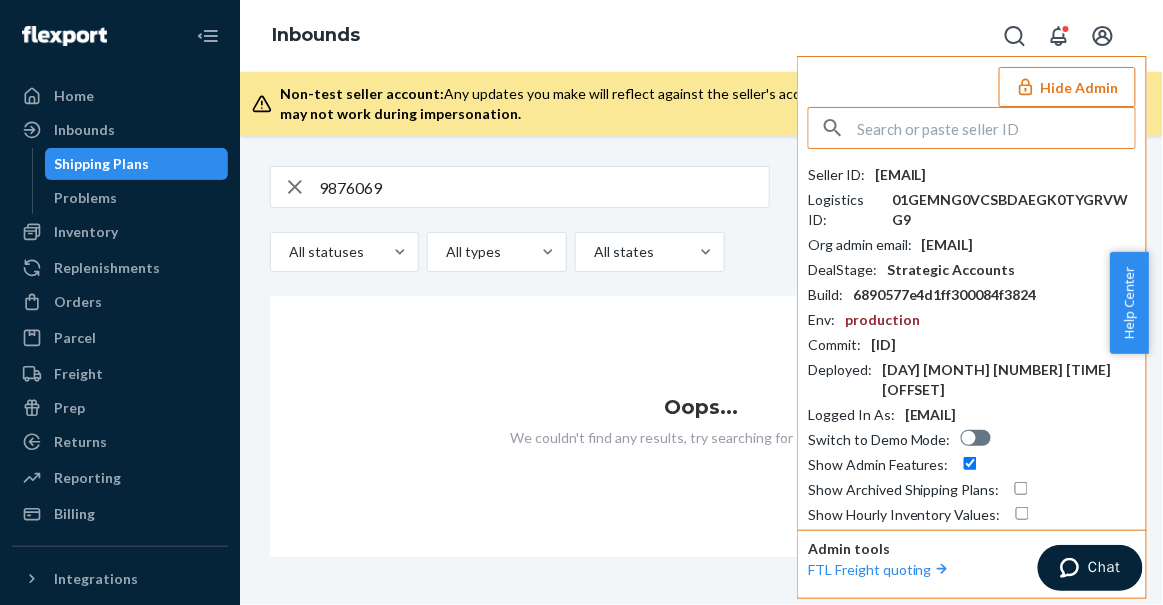 paste on "[EMAIL]" 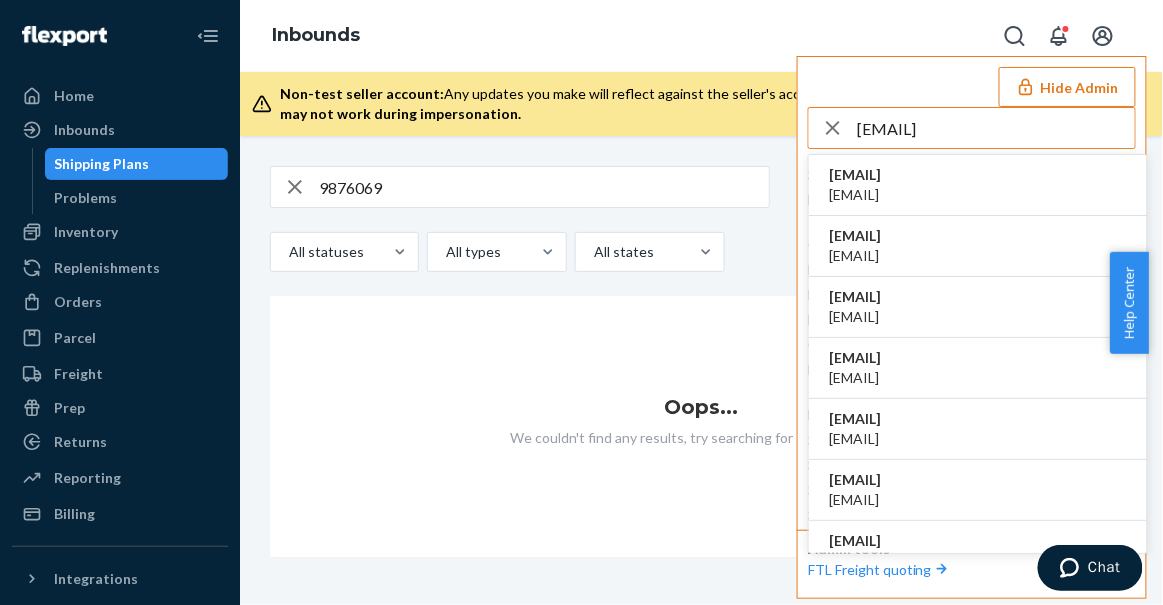 type on "[EMAIL]" 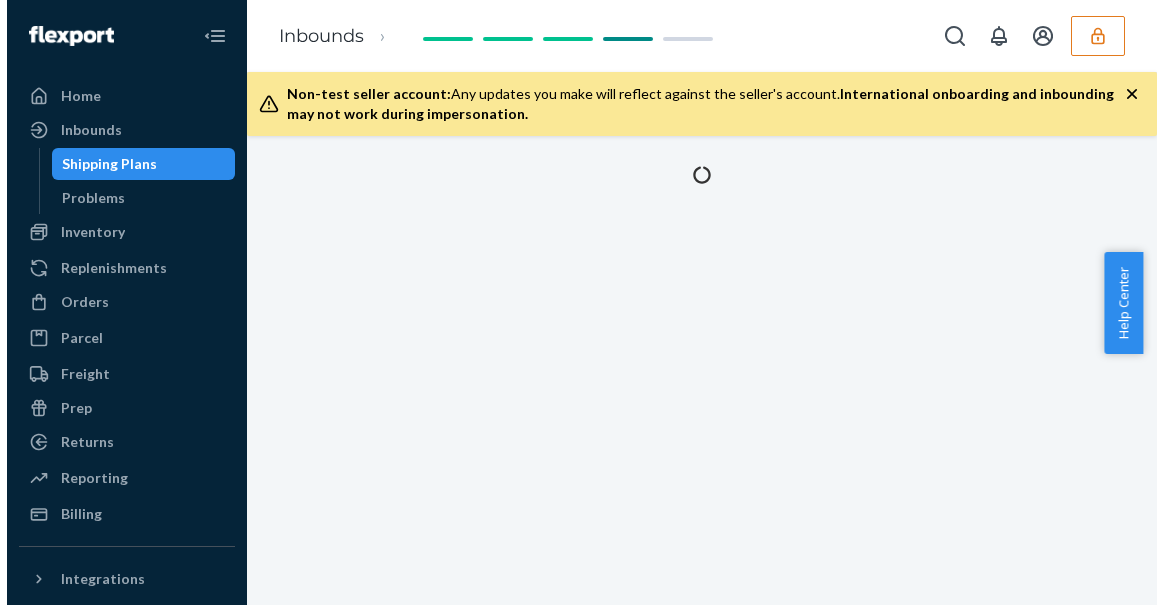 scroll, scrollTop: 0, scrollLeft: 0, axis: both 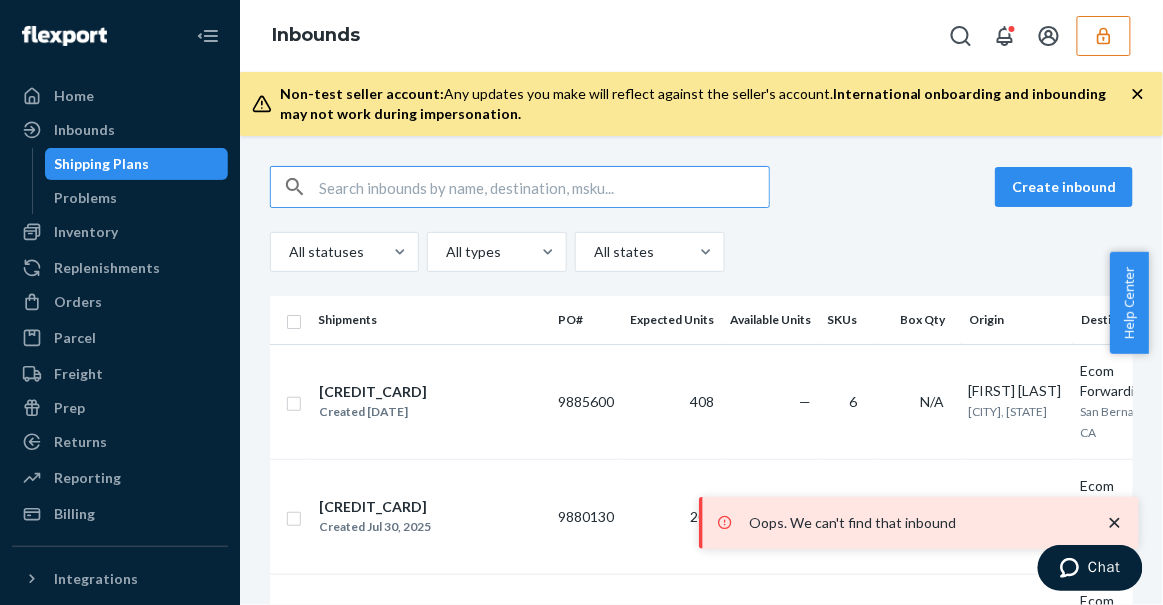 click at bounding box center [1104, 36] 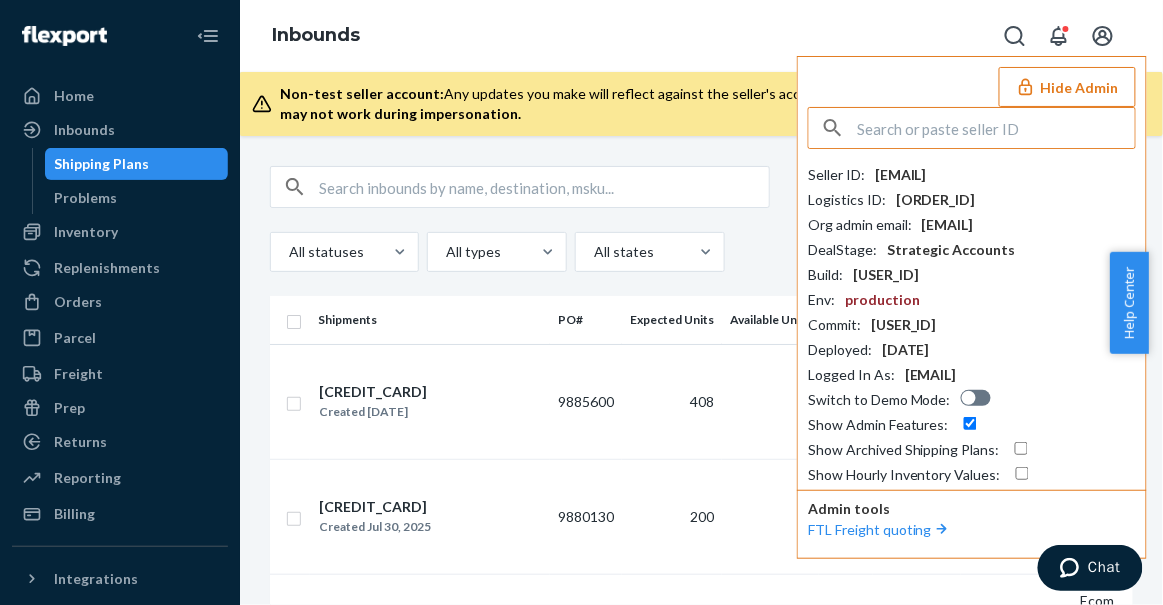click at bounding box center (996, 128) 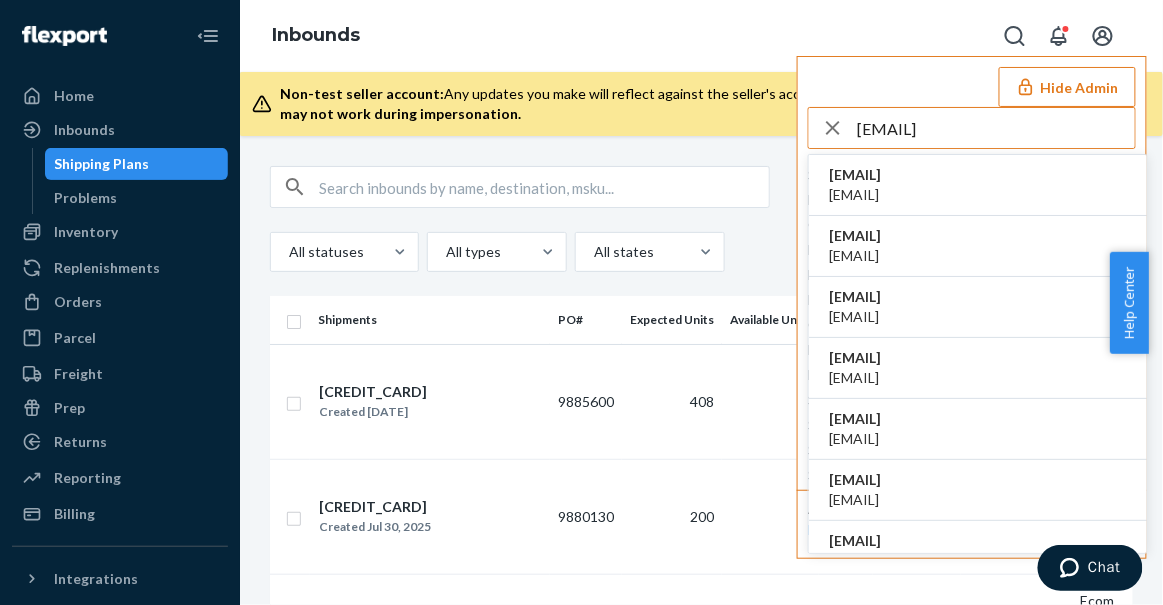type on "[EMAIL]" 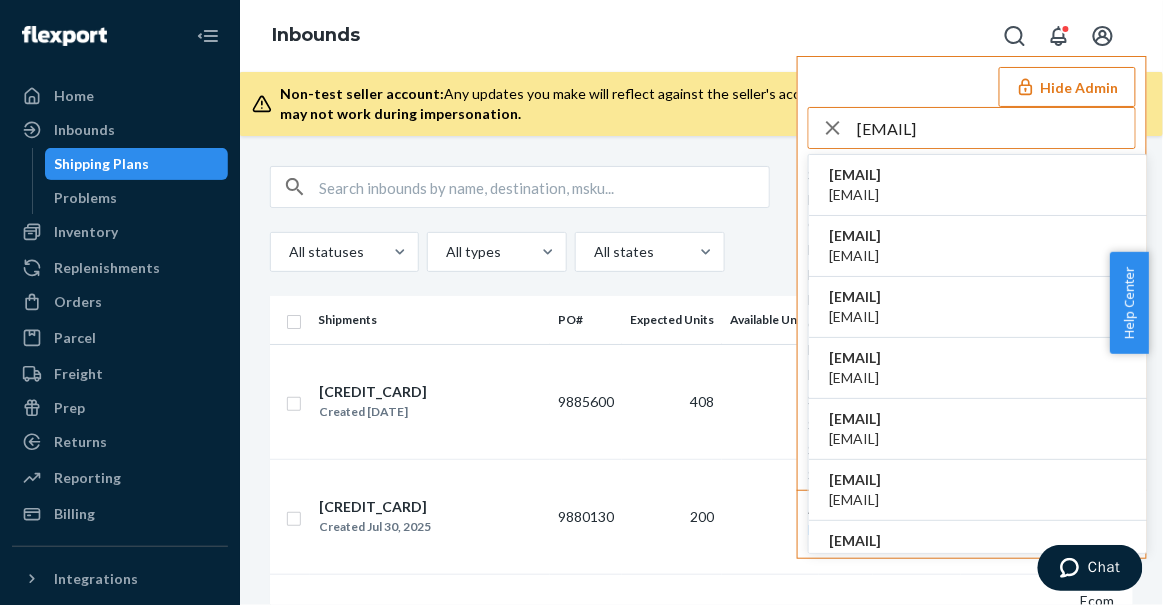 click on "[EMAIL]" at bounding box center (855, 175) 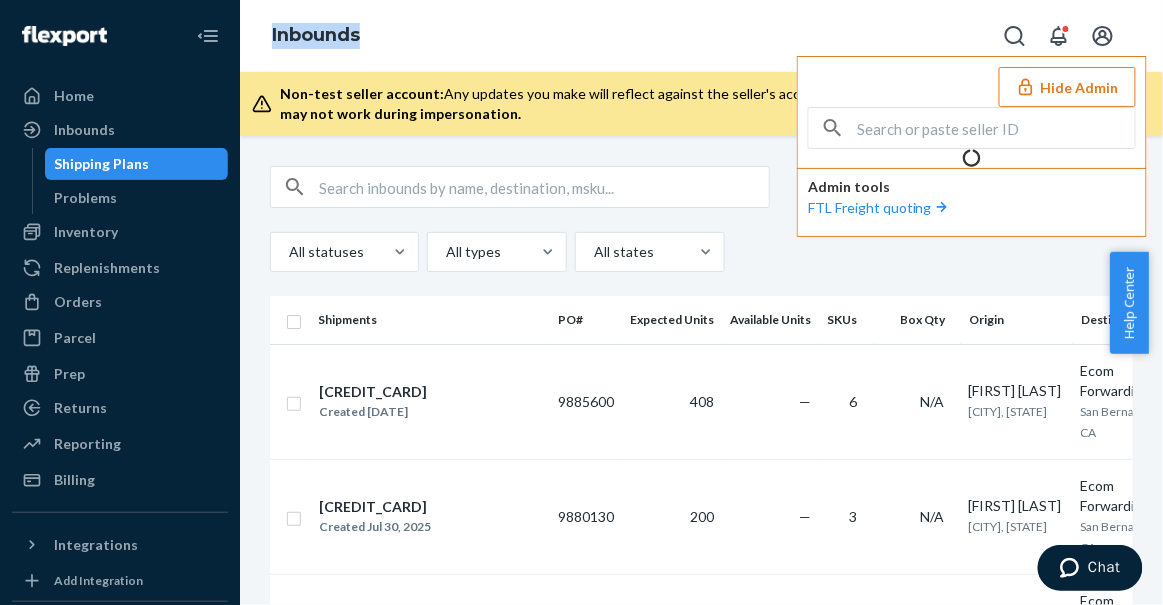 drag, startPoint x: 367, startPoint y: 38, endPoint x: 312, endPoint y: 16, distance: 59.236813 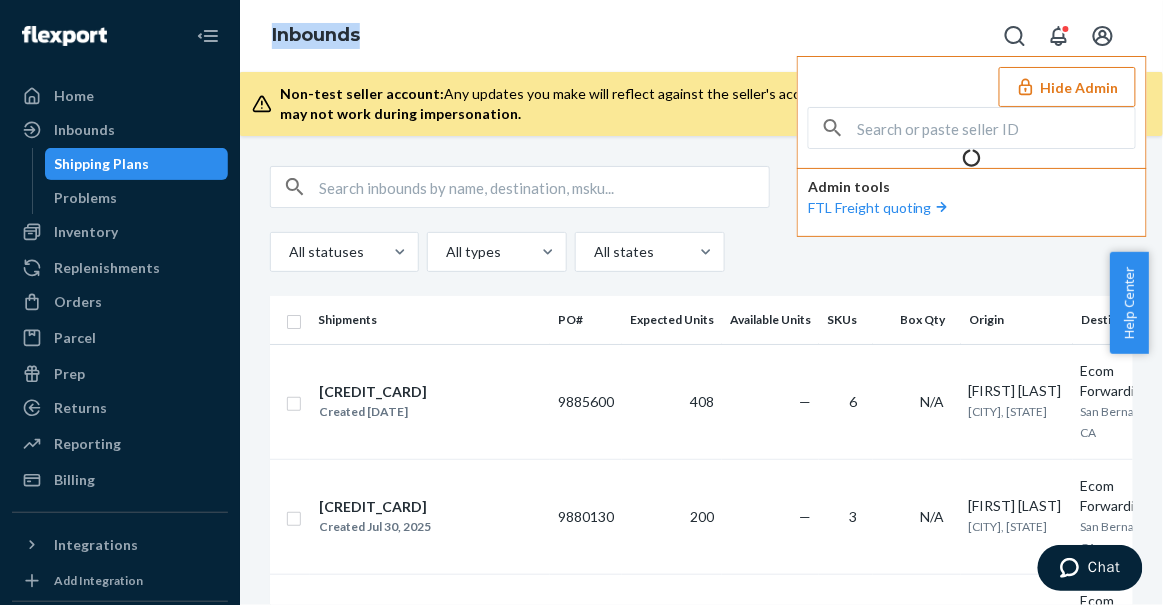 click on "Inbounds" at bounding box center [316, 36] 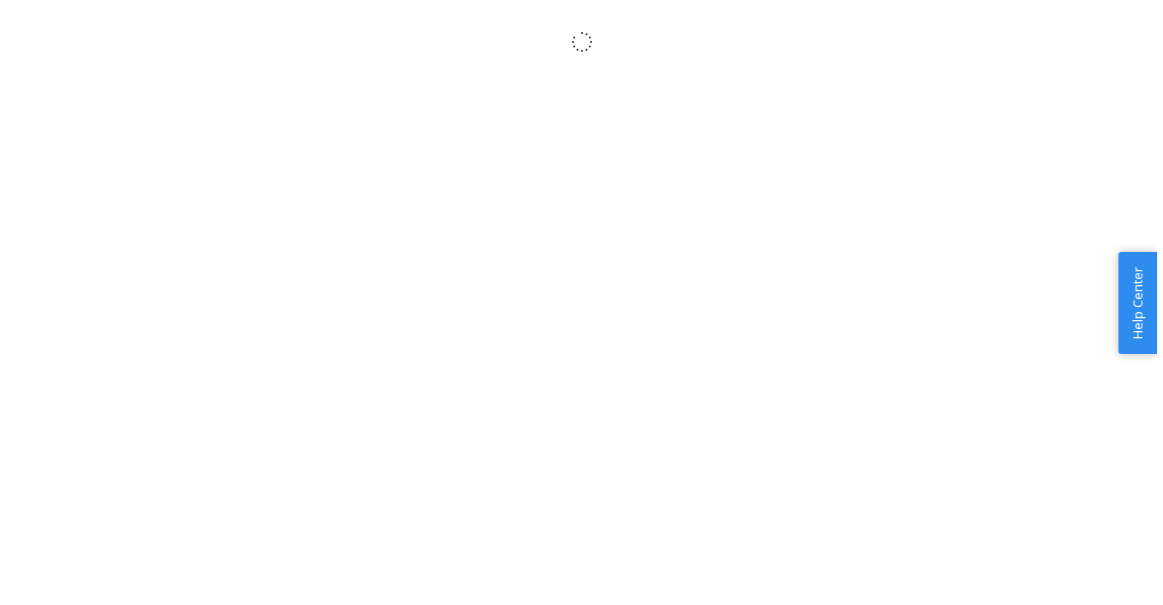scroll, scrollTop: 0, scrollLeft: 0, axis: both 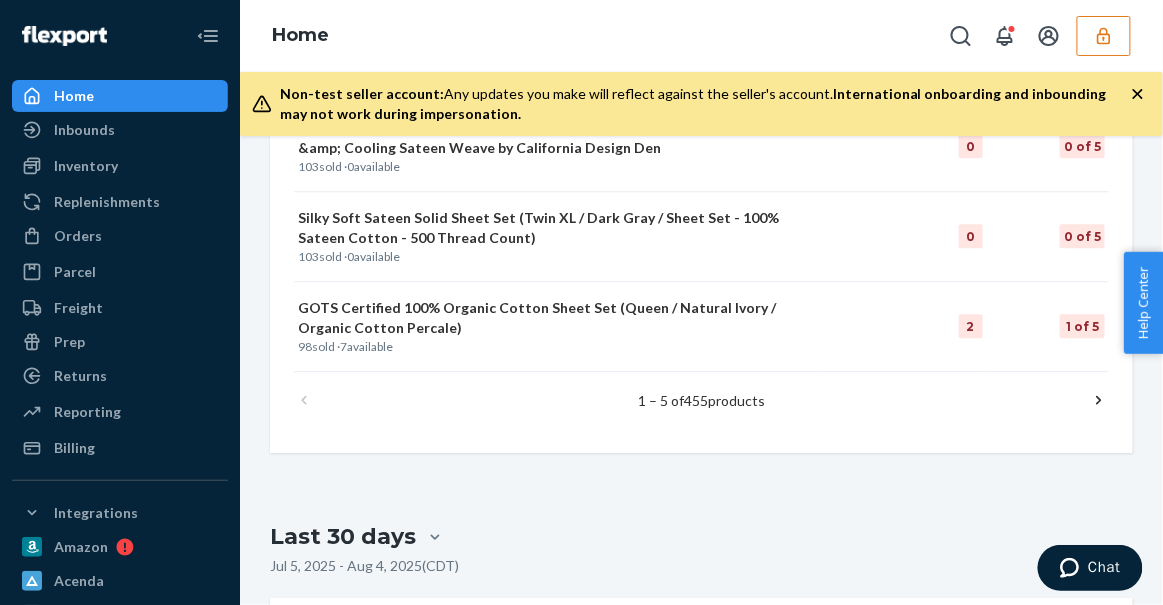 click 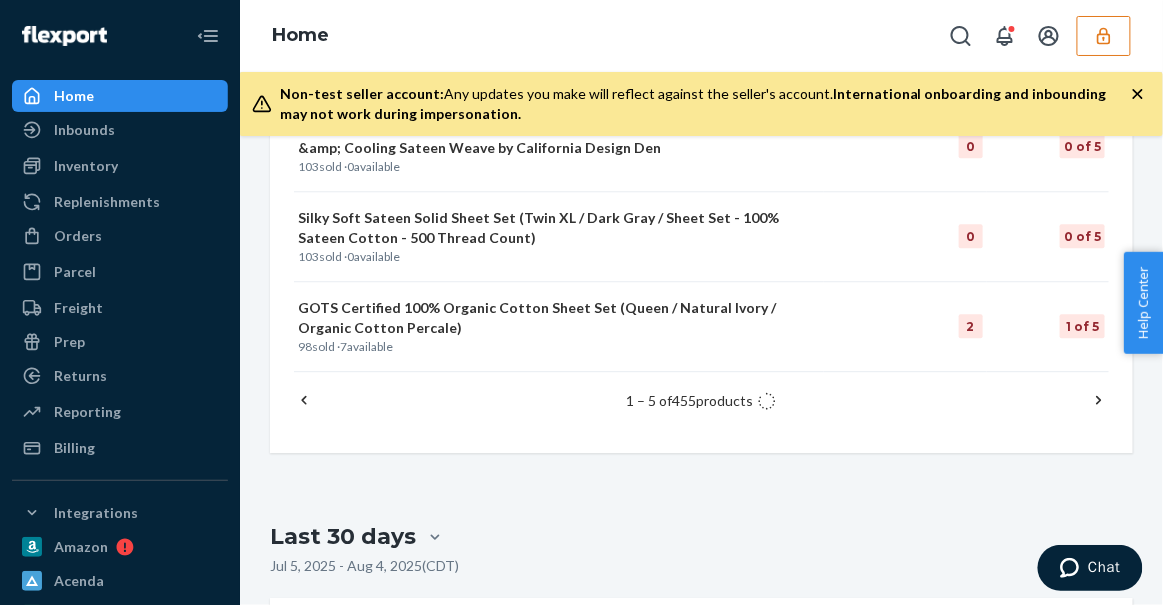 scroll, scrollTop: 1292, scrollLeft: 0, axis: vertical 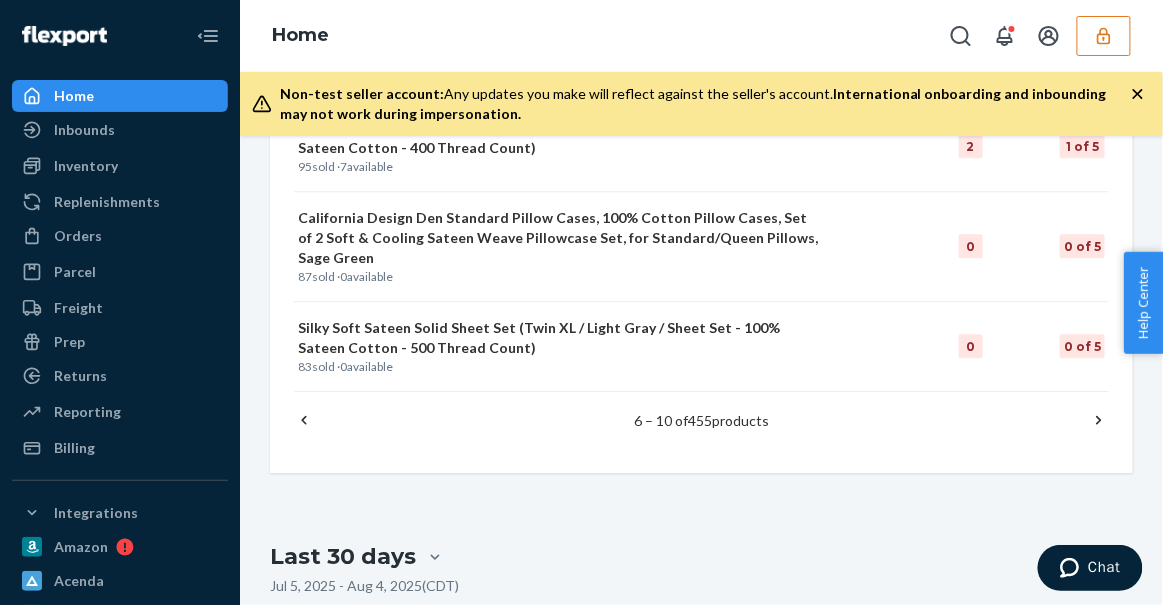 click on "6 – 10 of  455  products" at bounding box center [701, 420] 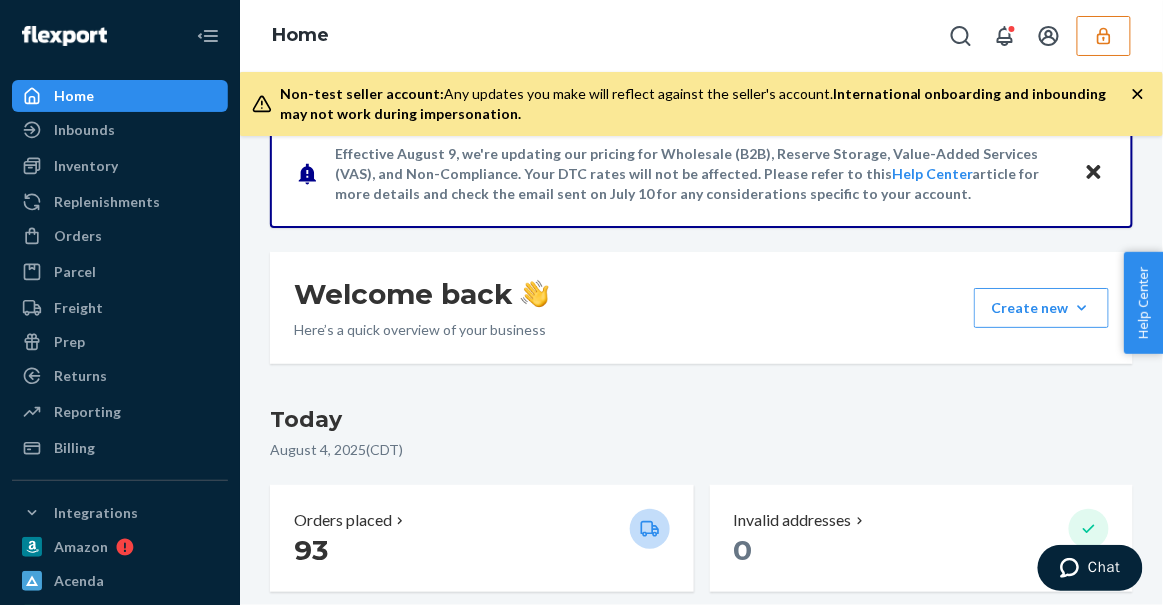 scroll, scrollTop: 0, scrollLeft: 0, axis: both 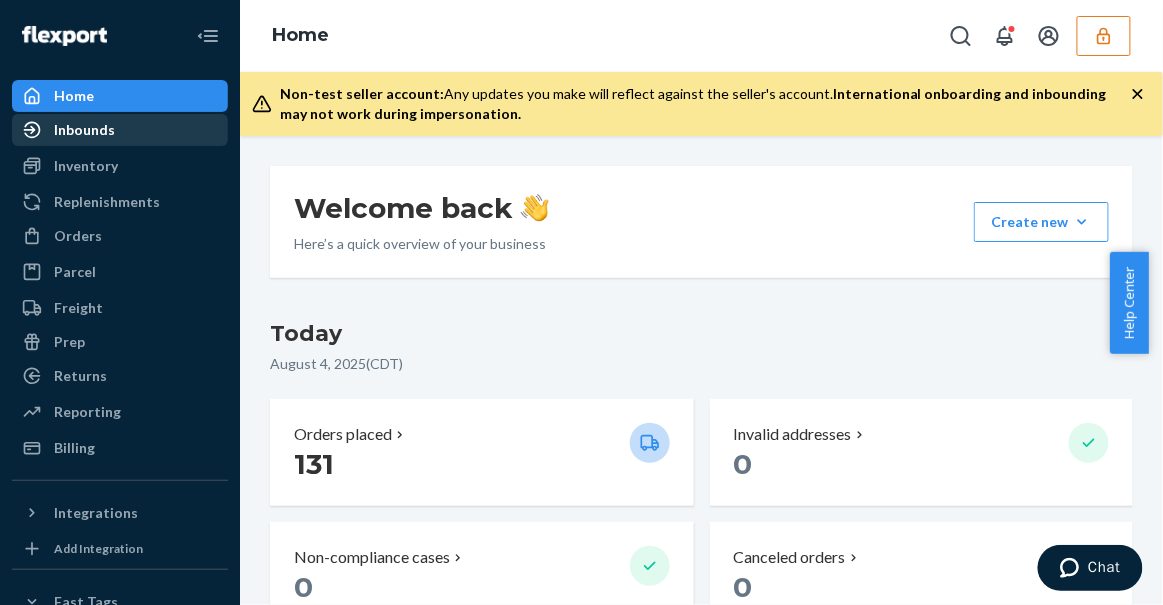 click on "Inbounds" at bounding box center [120, 130] 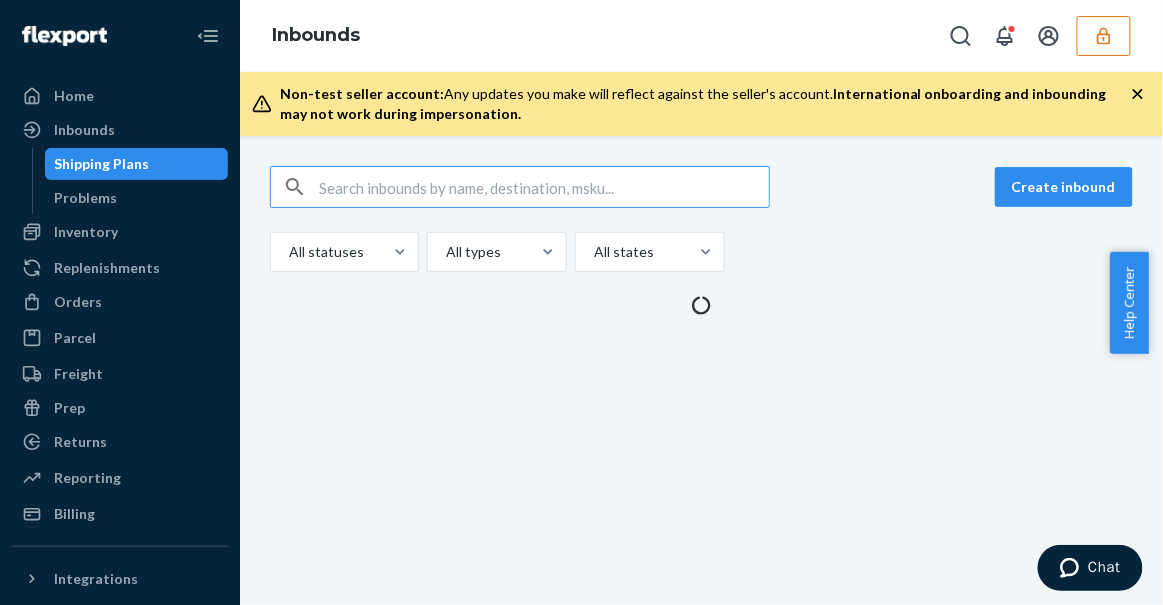 click at bounding box center (544, 187) 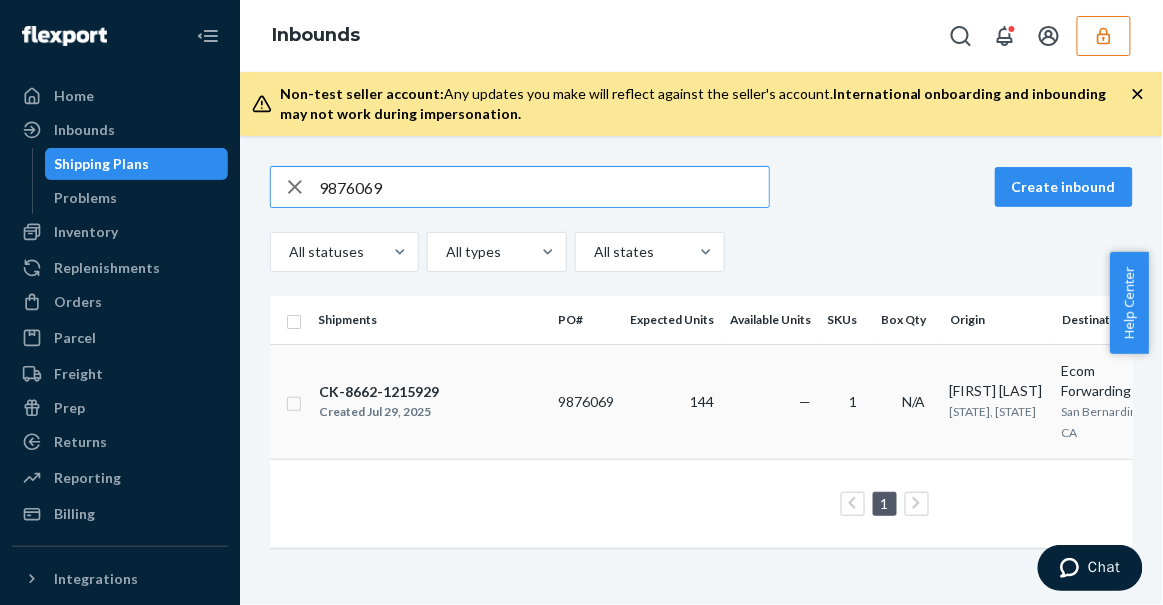 type on "9876069" 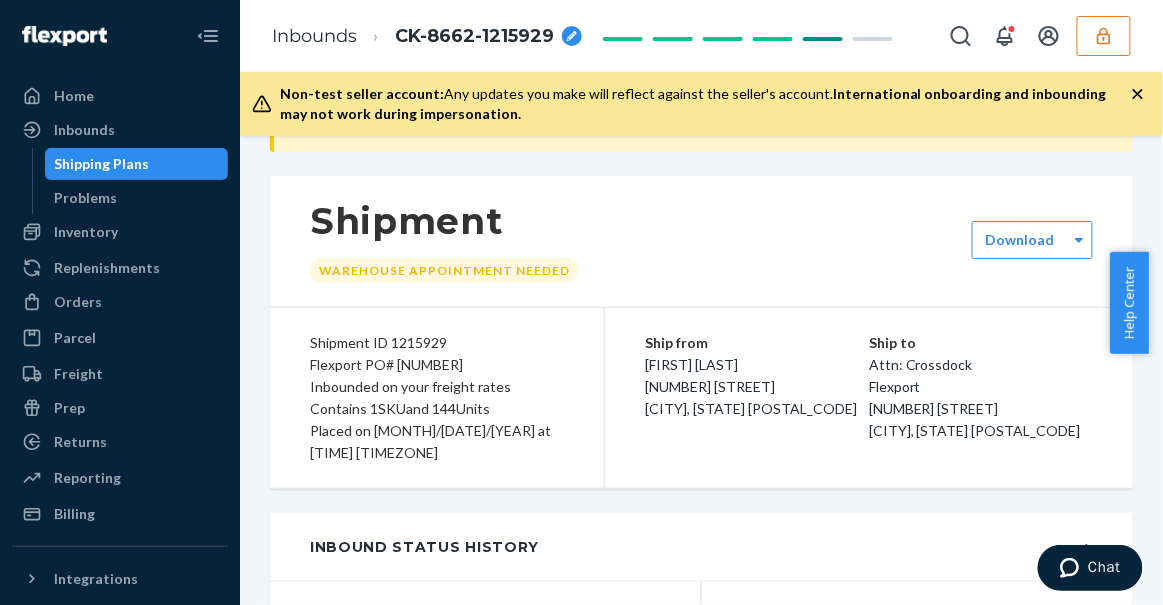 scroll, scrollTop: 181, scrollLeft: 0, axis: vertical 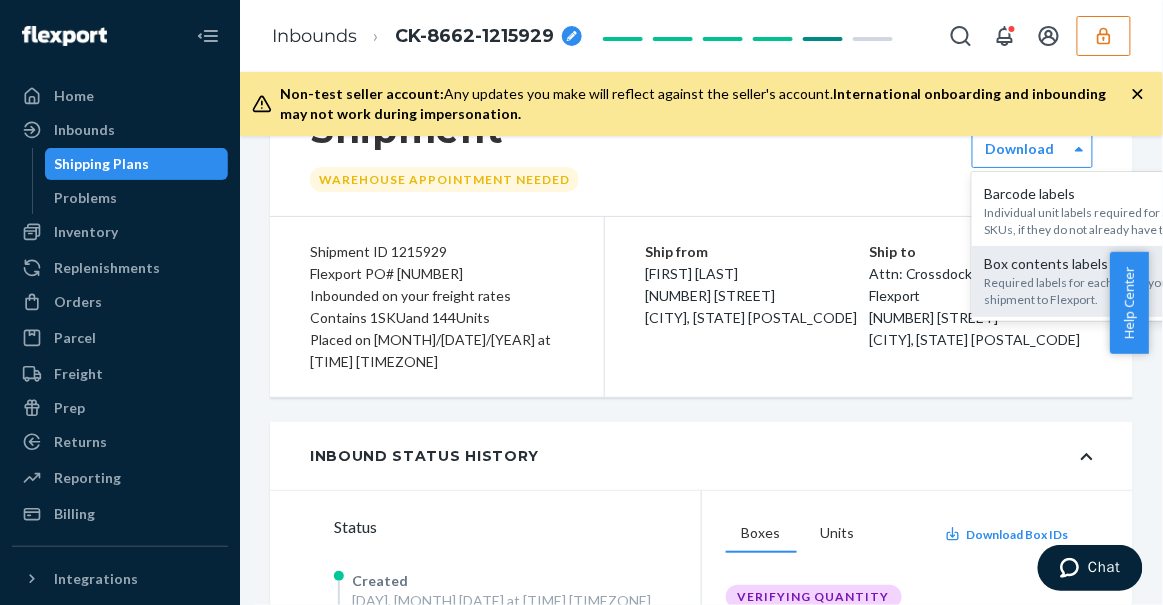click on "Box contents labels" at bounding box center (1092, 264) 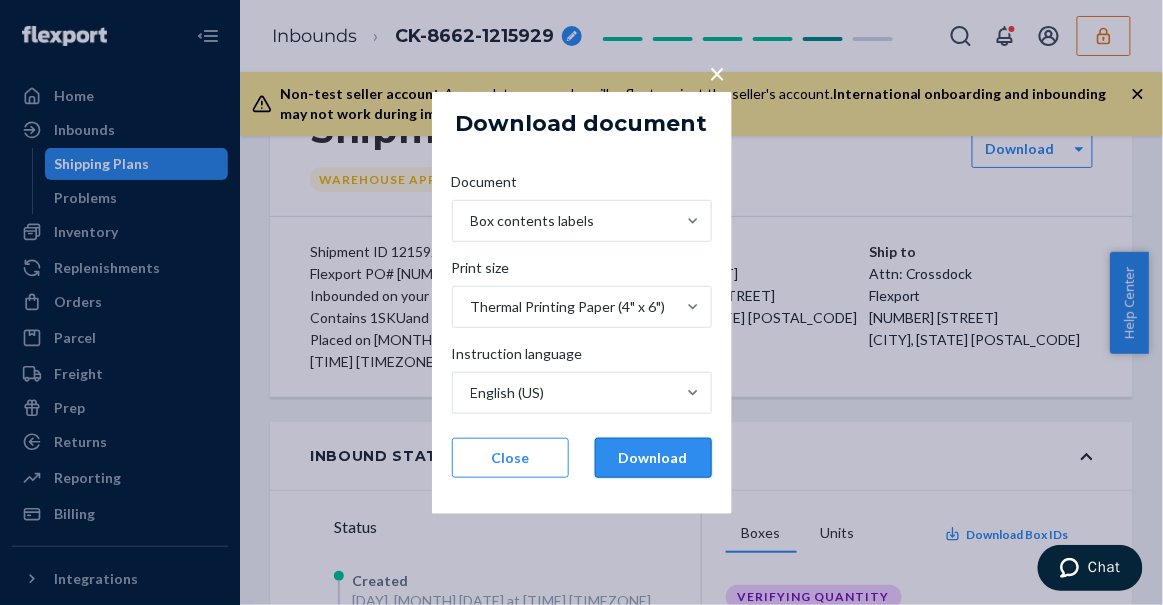 click on "Download" at bounding box center [653, 458] 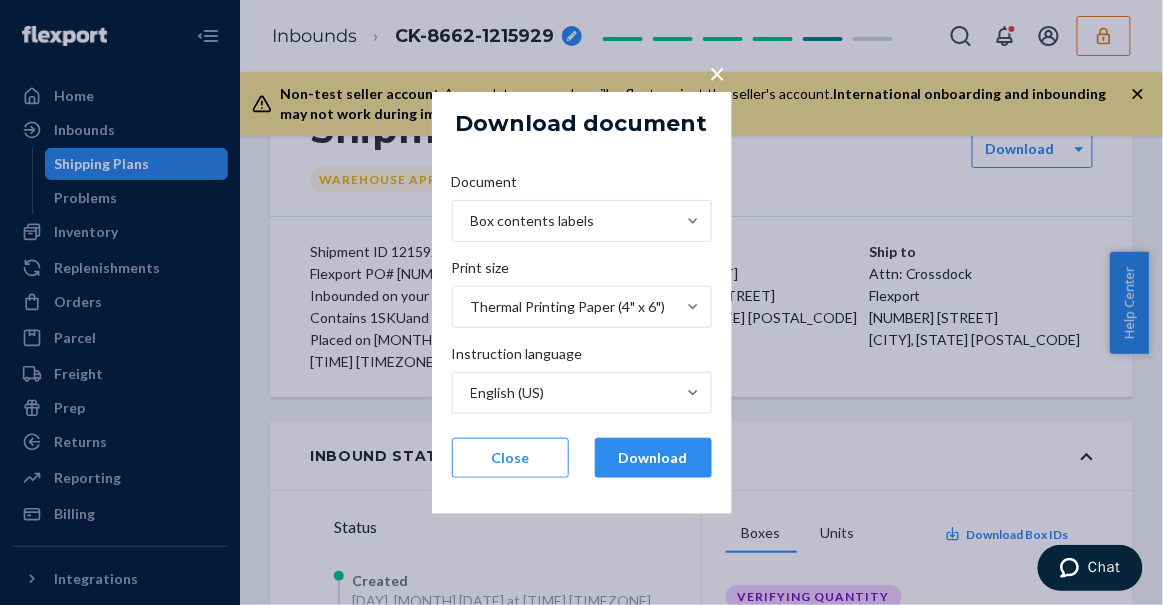 click on "× Download document Document Box contents labels Print size Thermal Printing Paper (4" x 6") Instruction language English (US) Close Download" at bounding box center (581, 302) 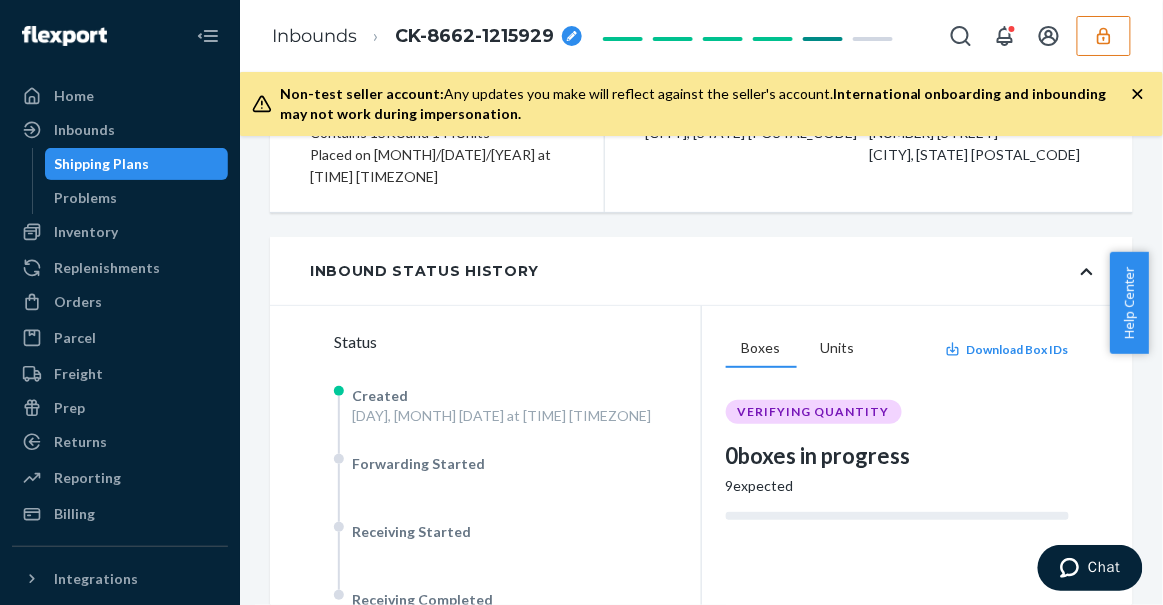 scroll, scrollTop: 363, scrollLeft: 0, axis: vertical 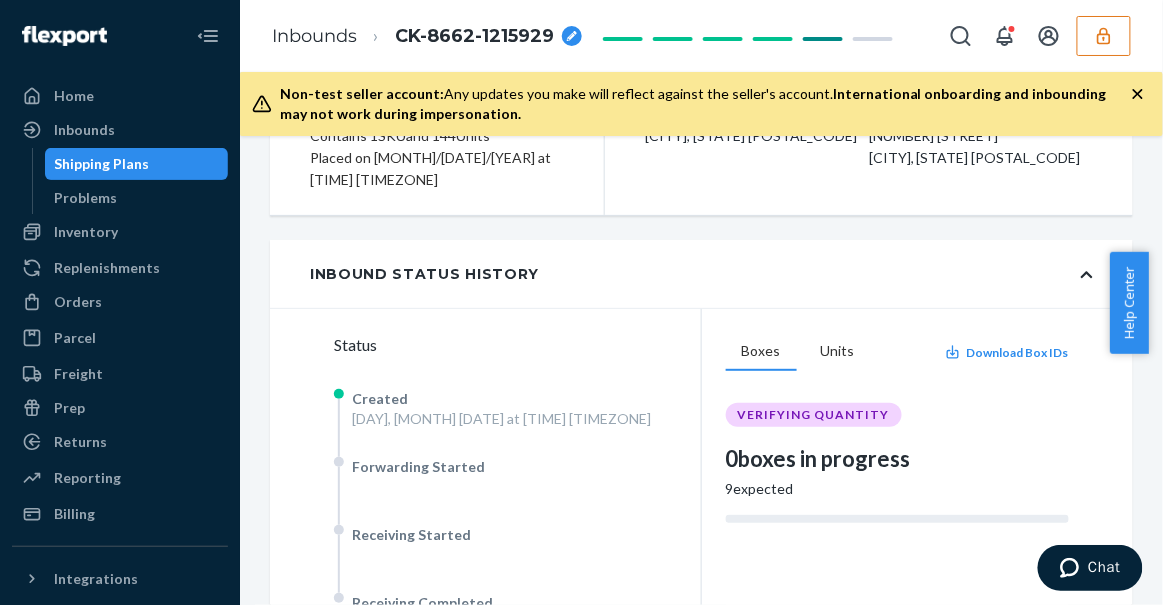 click 